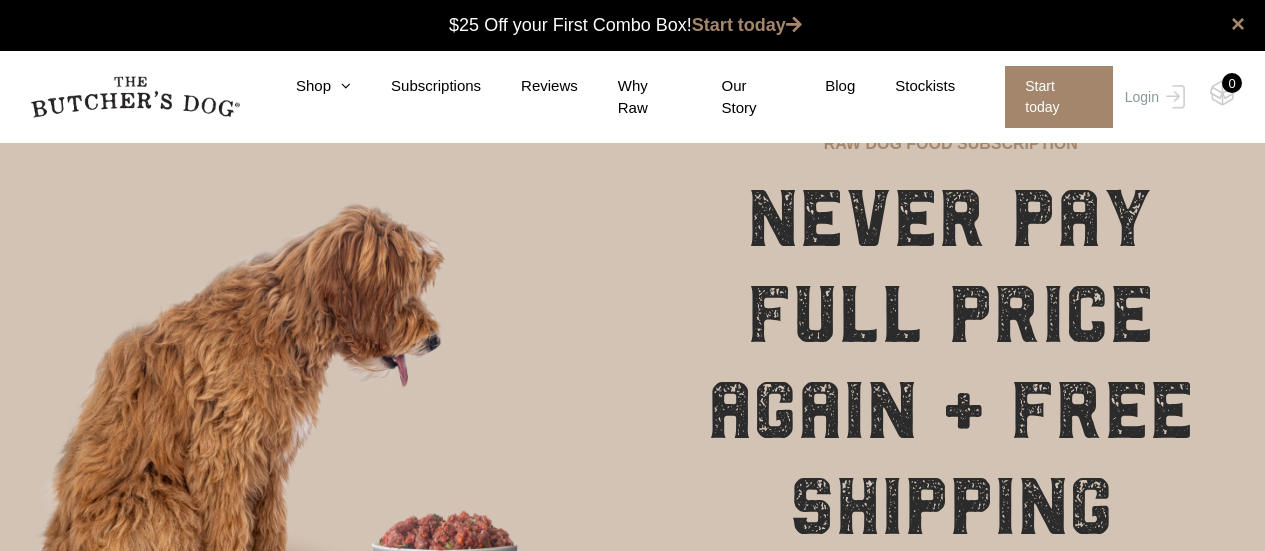 scroll, scrollTop: 0, scrollLeft: 0, axis: both 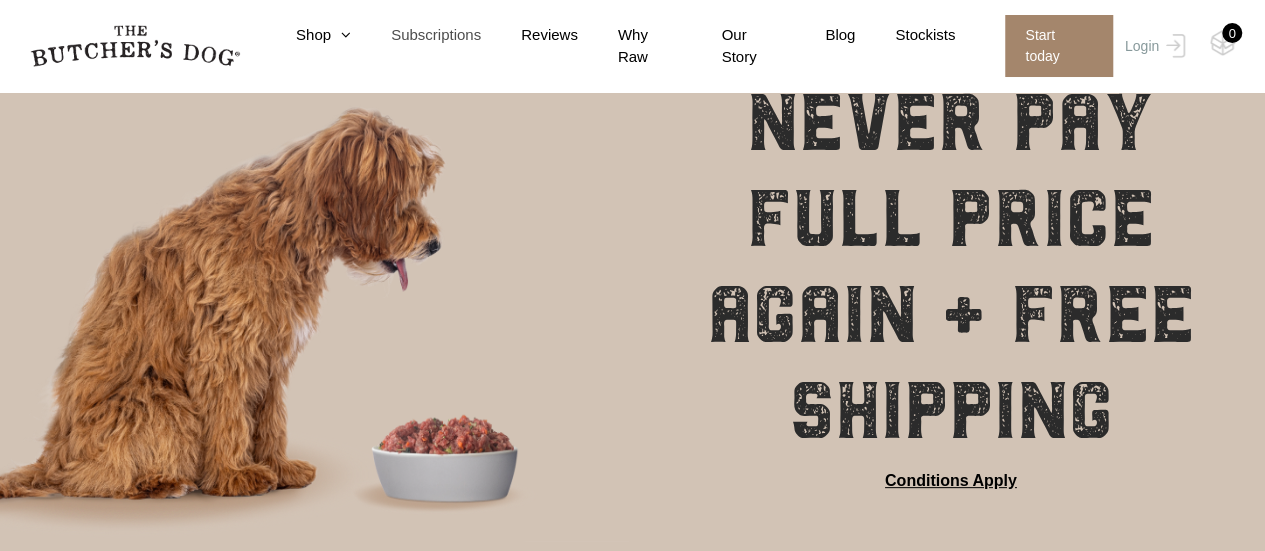 click on "Subscriptions" at bounding box center [416, 35] 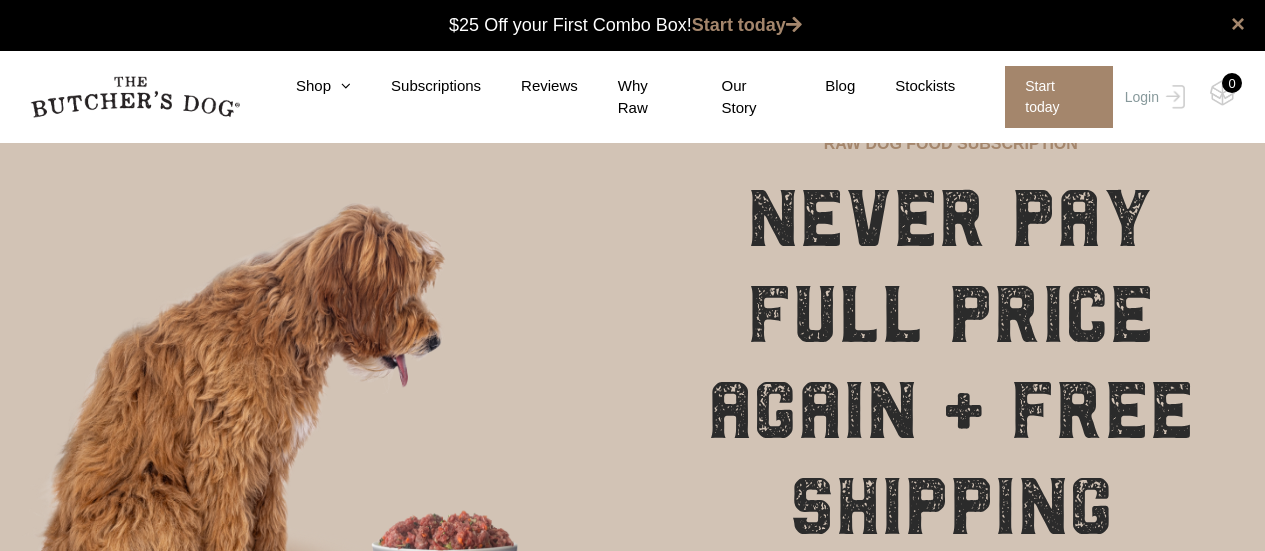 scroll, scrollTop: 0, scrollLeft: 0, axis: both 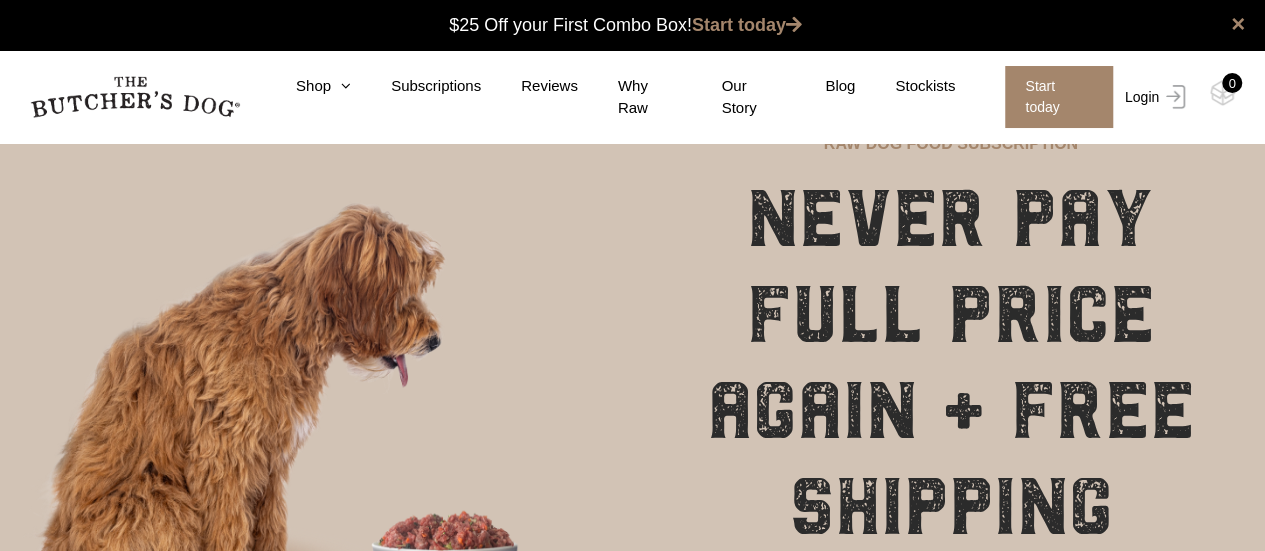 click on "Login" at bounding box center (1152, 97) 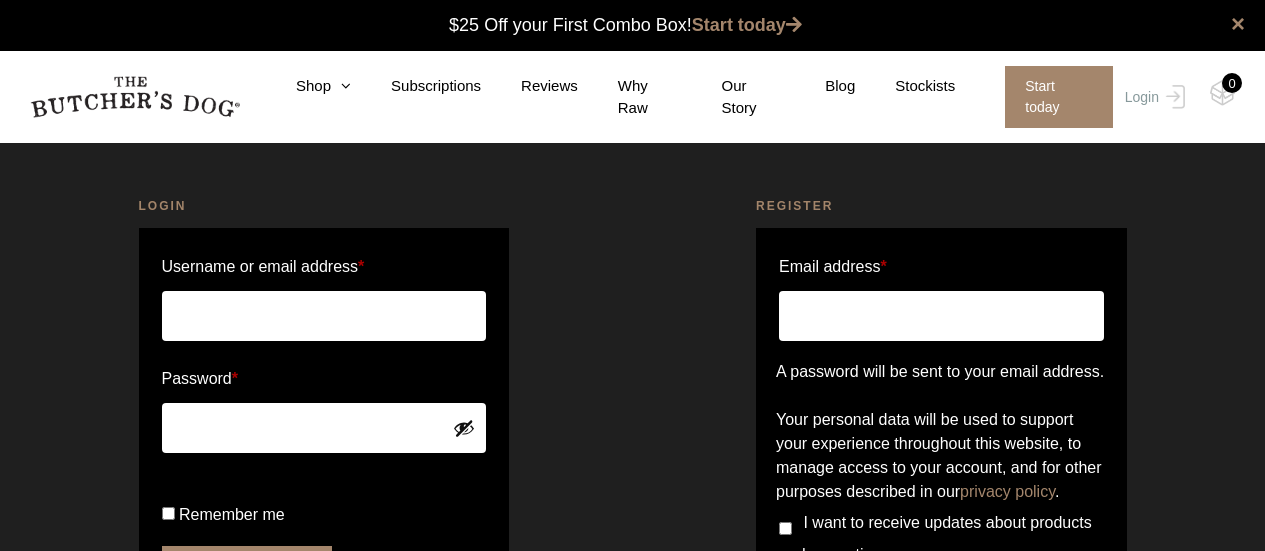 scroll, scrollTop: 0, scrollLeft: 0, axis: both 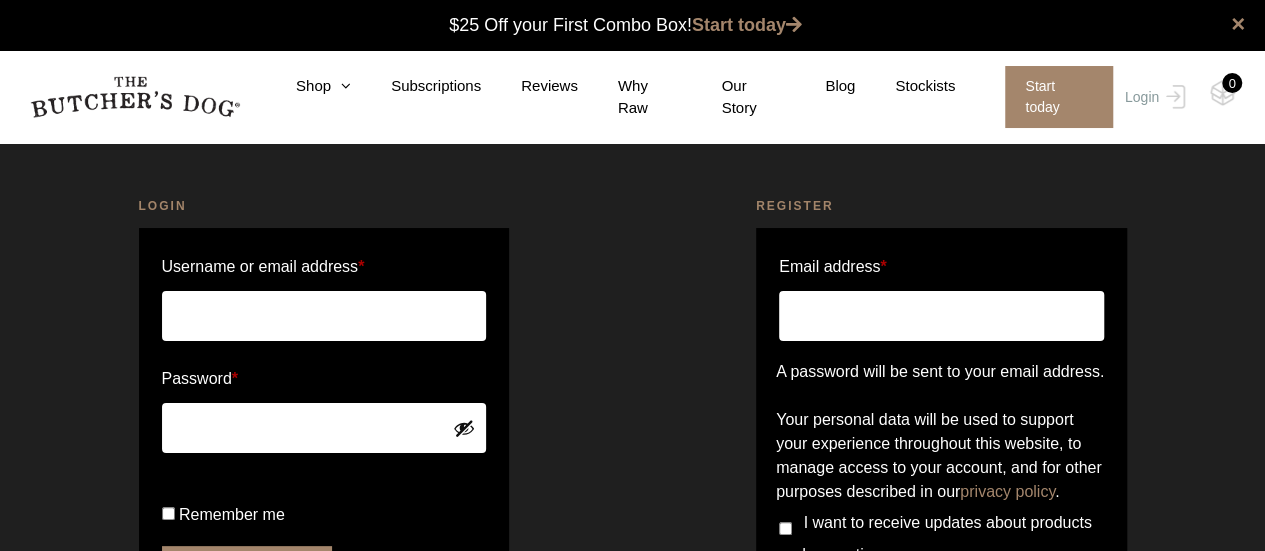 click on "Start
today" at bounding box center [1058, 97] 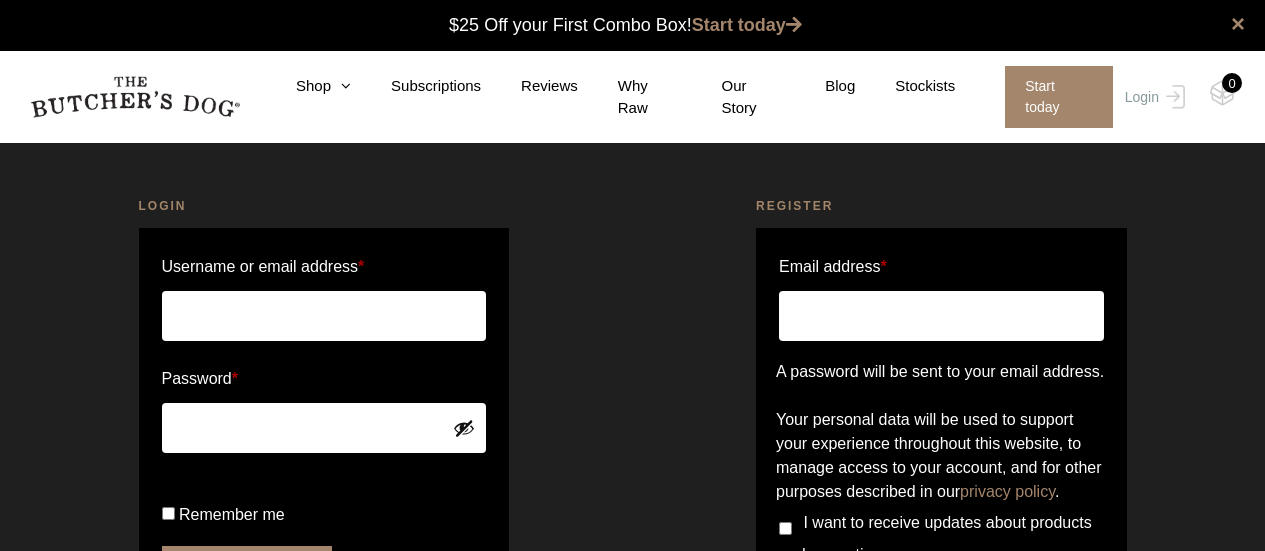 scroll, scrollTop: 0, scrollLeft: 0, axis: both 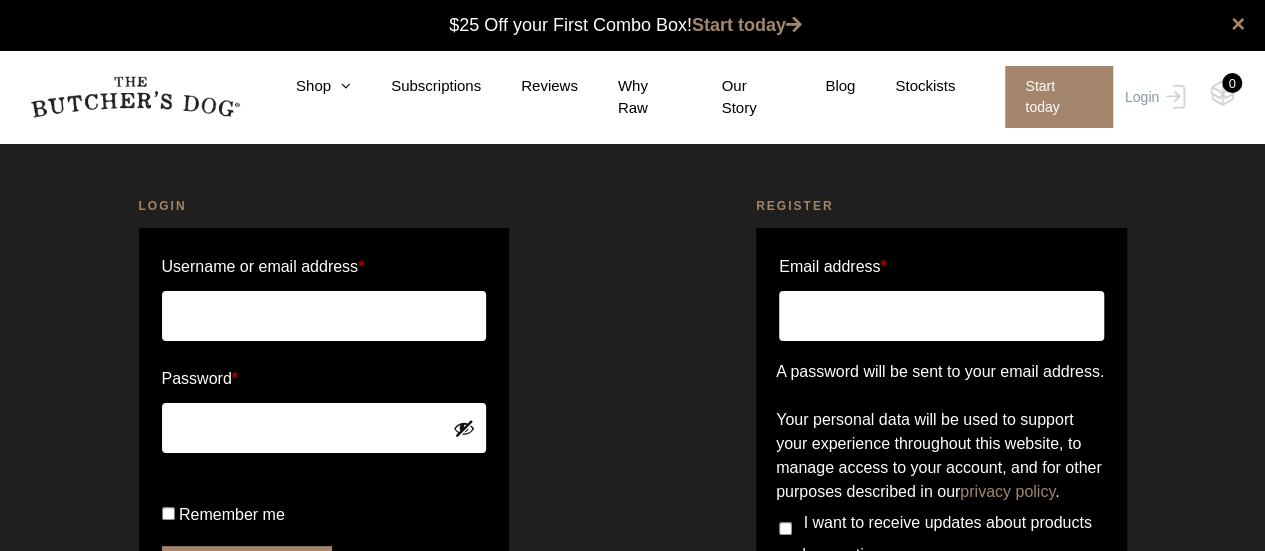 click on "Email address  *" at bounding box center [941, 316] 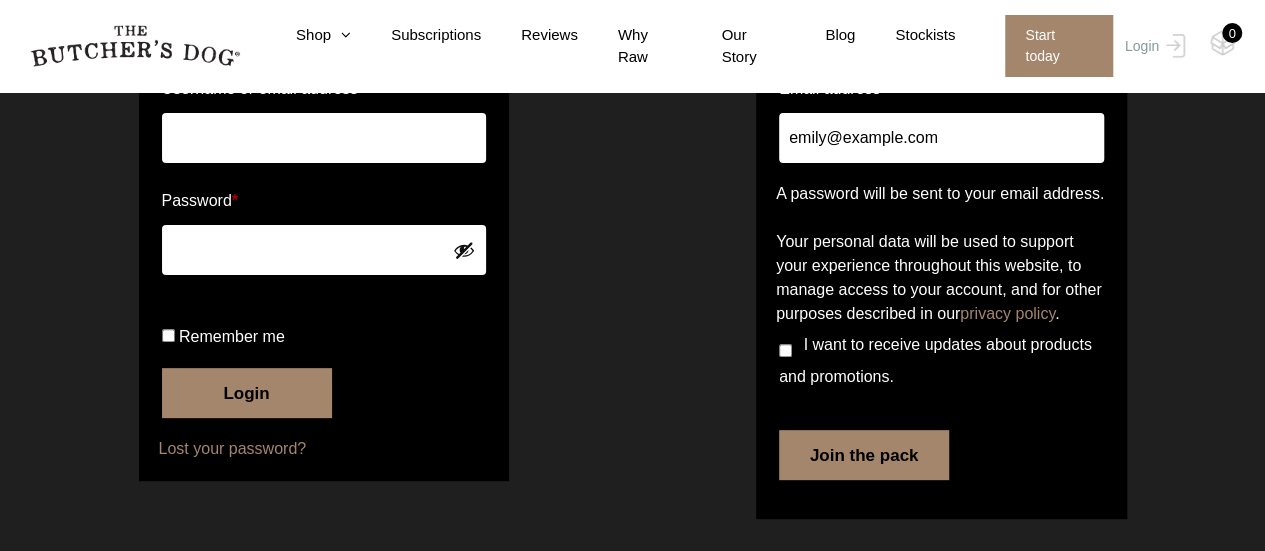 scroll, scrollTop: 206, scrollLeft: 0, axis: vertical 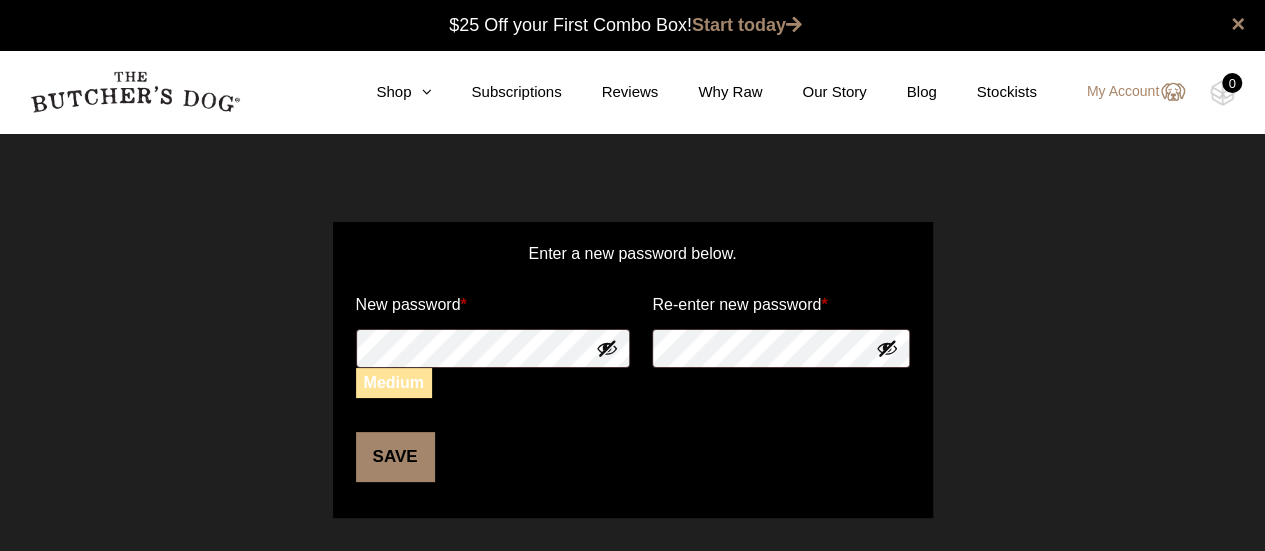 click on "Save" at bounding box center [395, 457] 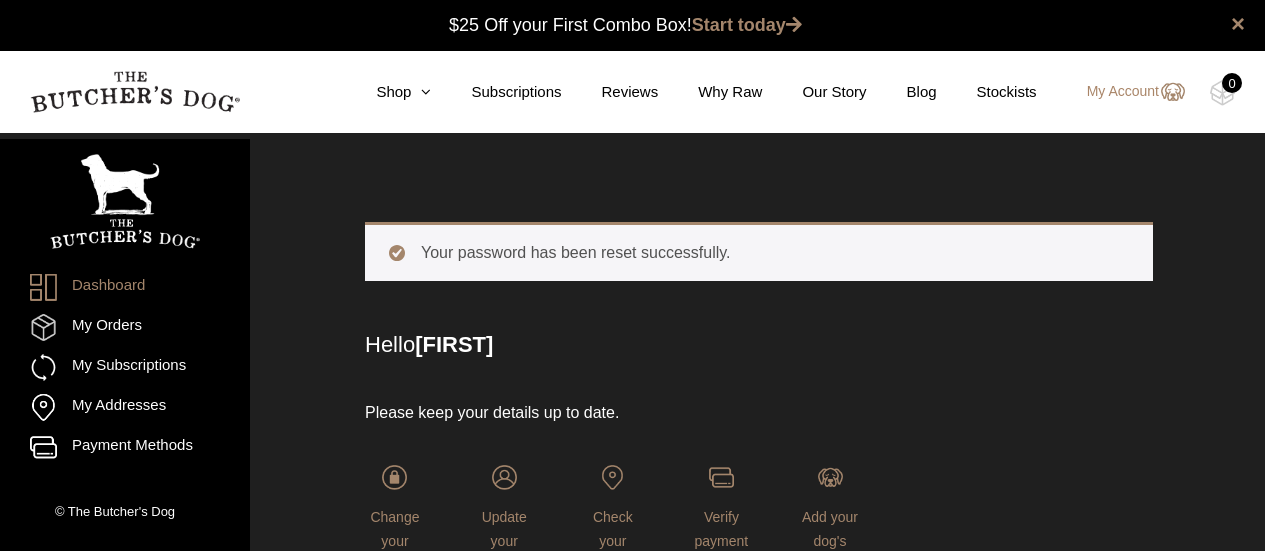 scroll, scrollTop: 0, scrollLeft: 0, axis: both 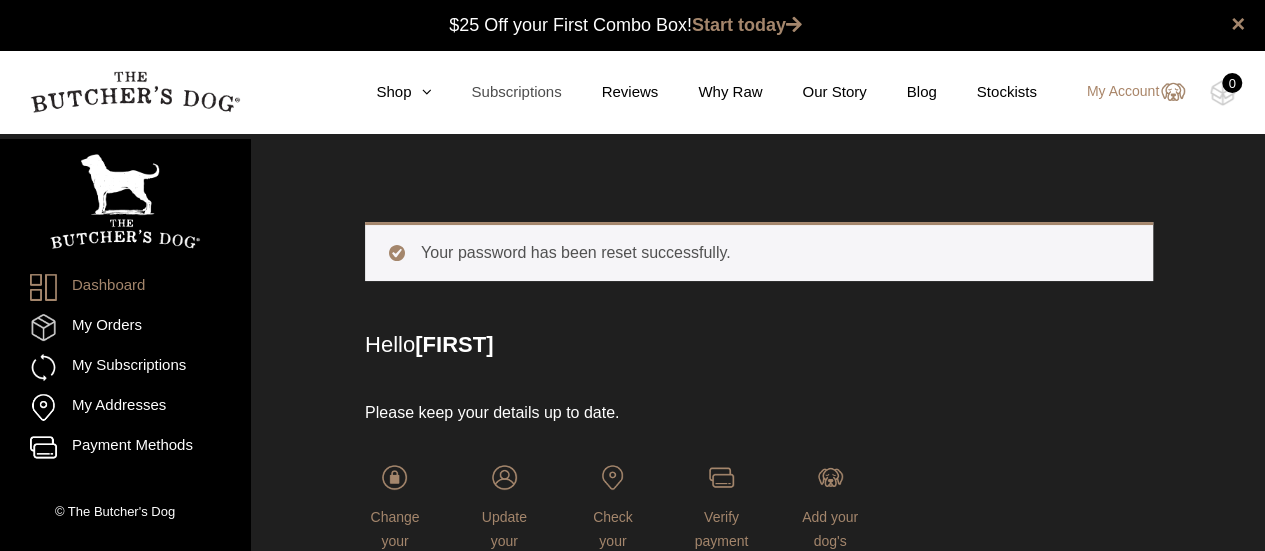 click on "Subscriptions" at bounding box center (496, 92) 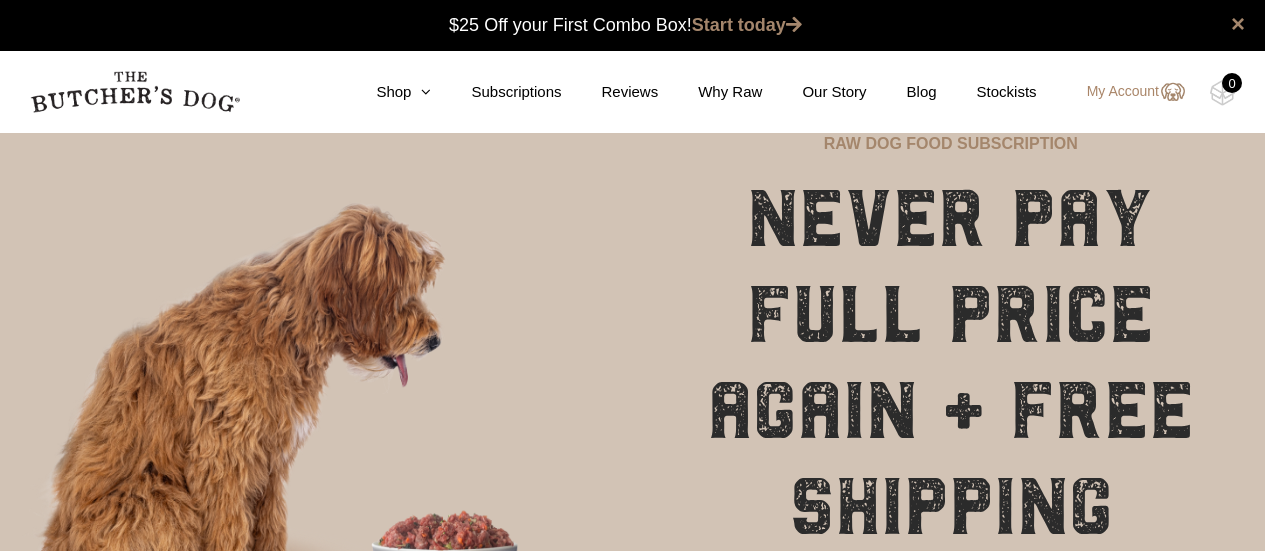 scroll, scrollTop: 0, scrollLeft: 0, axis: both 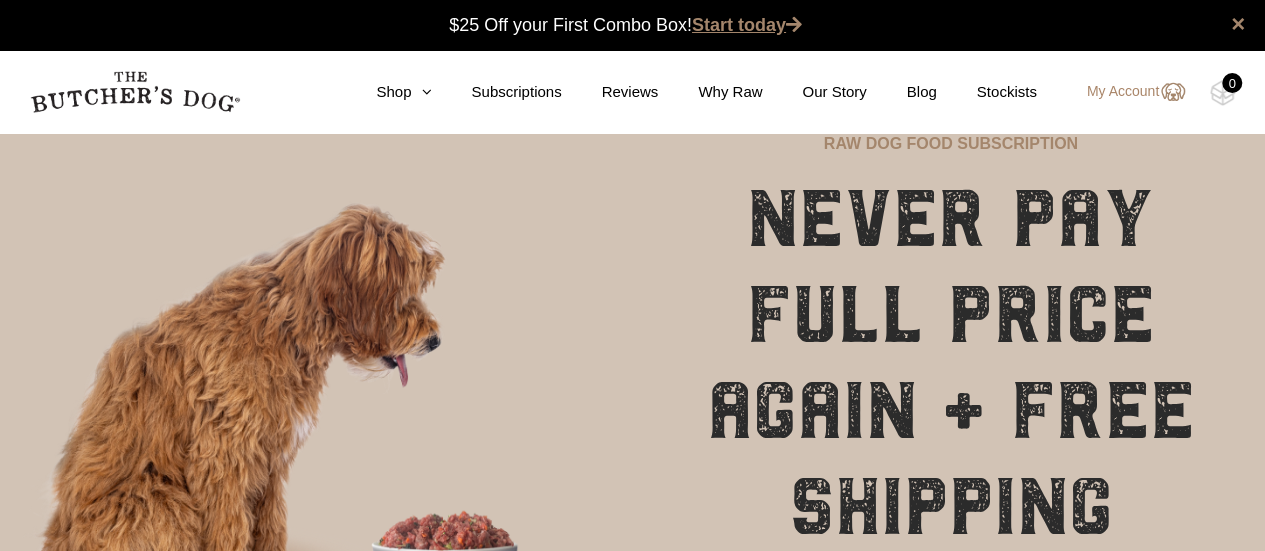 click on "Start today" at bounding box center [747, 25] 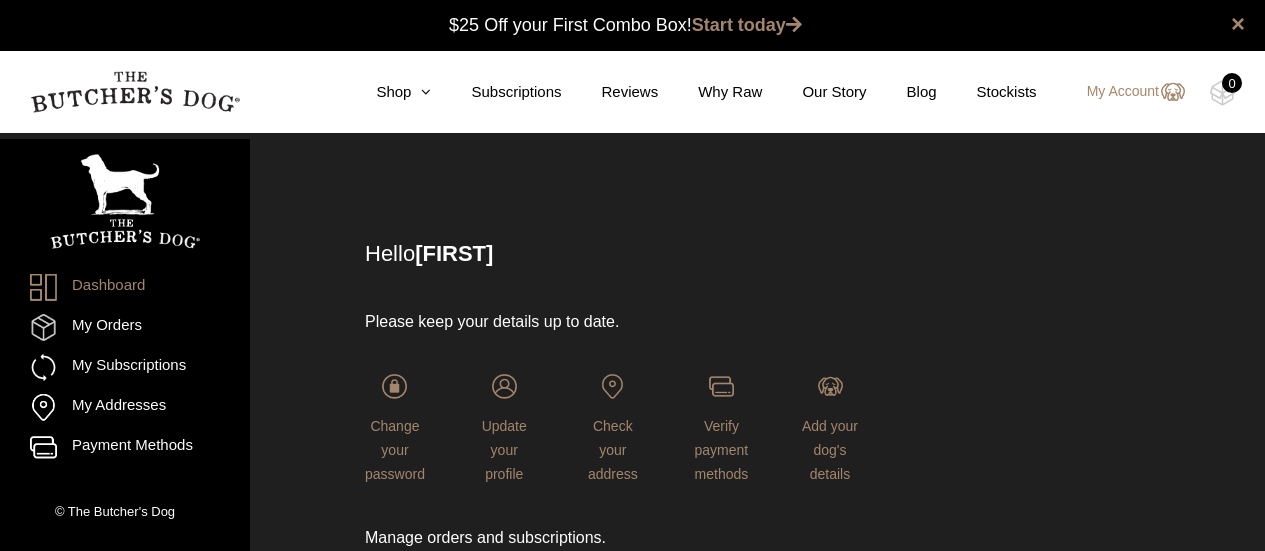 scroll, scrollTop: 0, scrollLeft: 0, axis: both 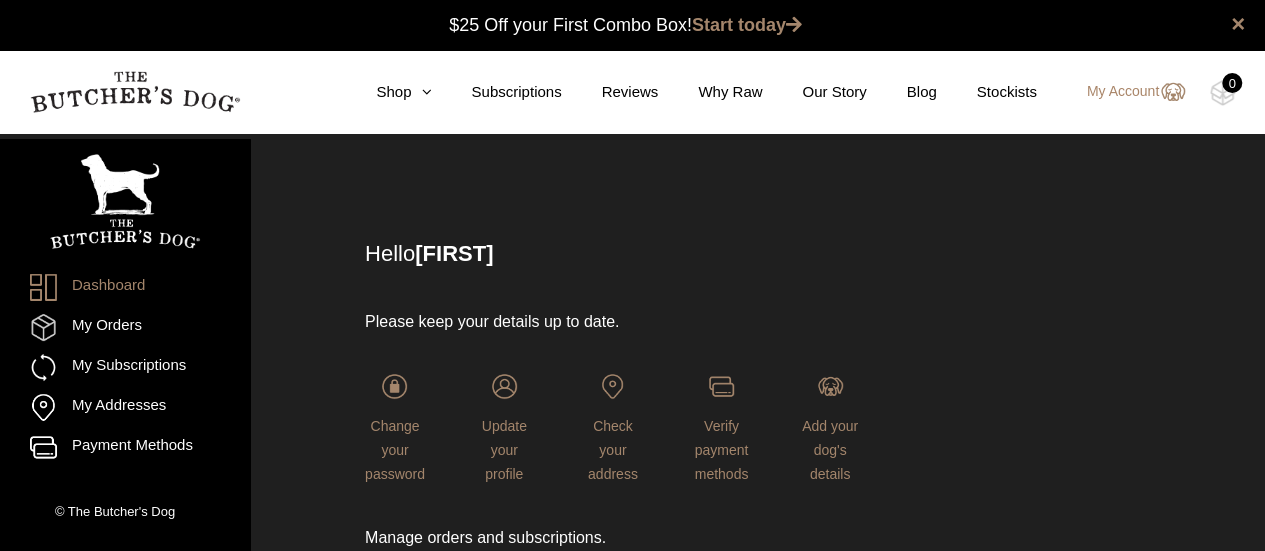 click on "Add your dog's details" at bounding box center [830, 430] 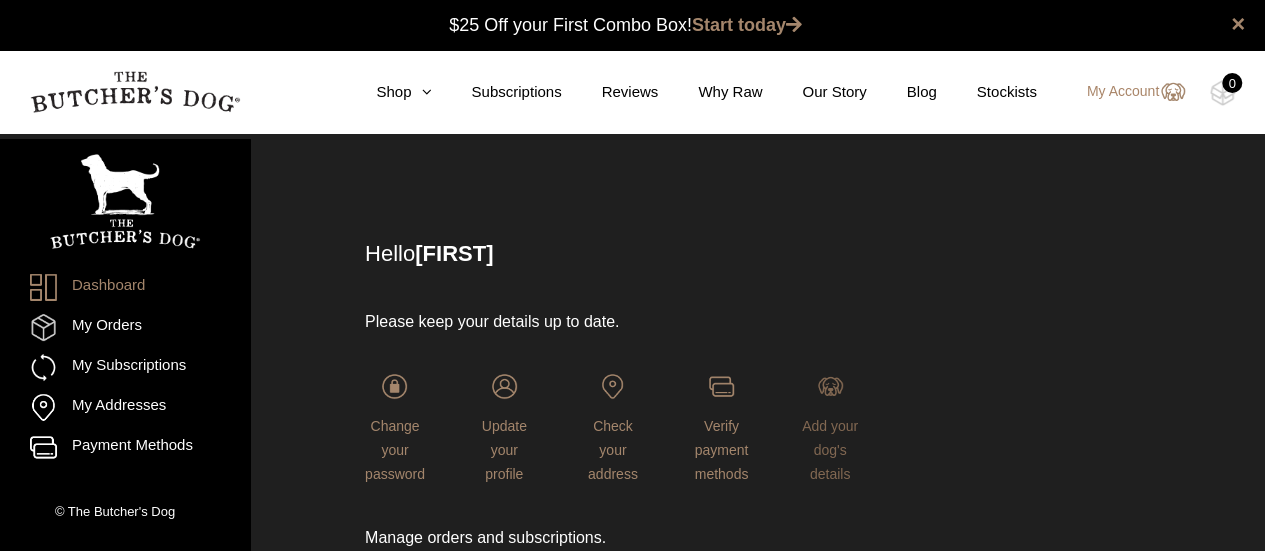 click on "Add your dog's details" at bounding box center [830, 450] 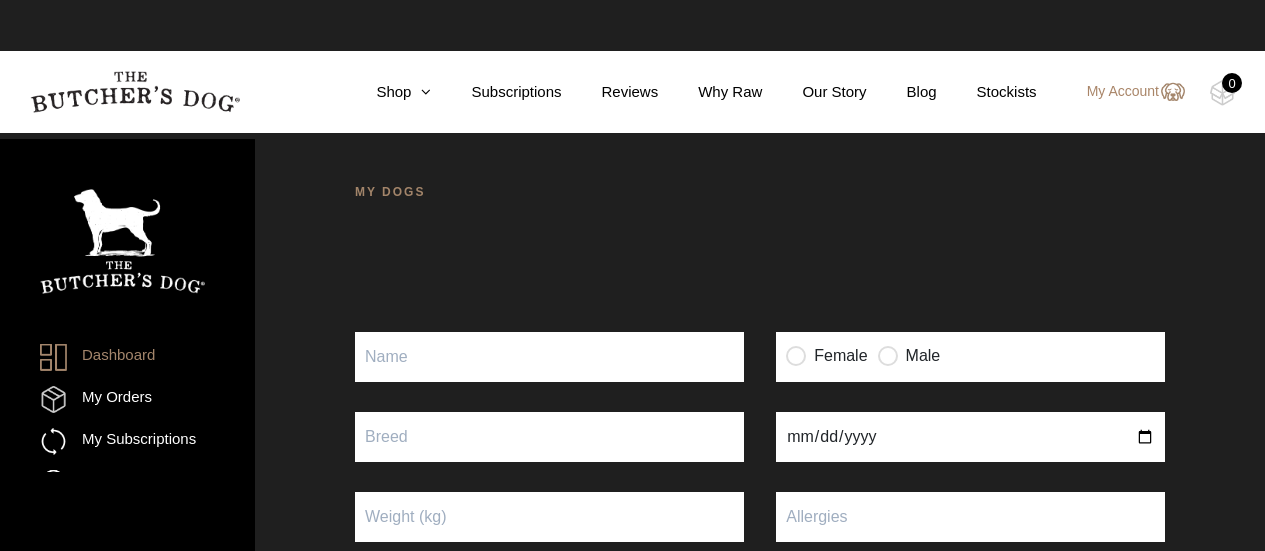 scroll, scrollTop: 0, scrollLeft: 0, axis: both 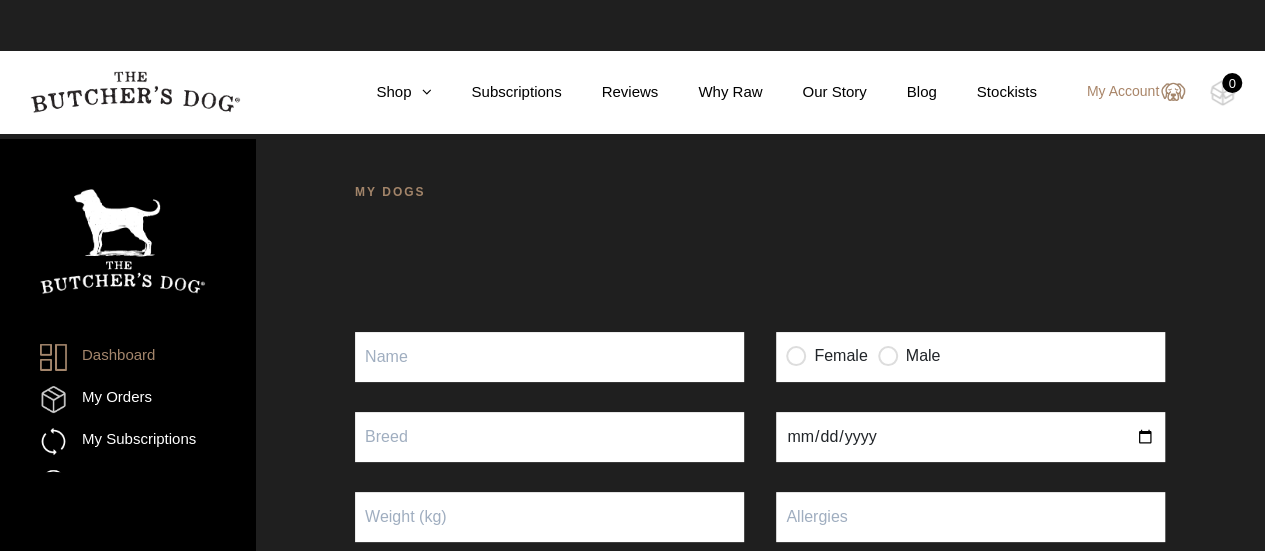 click on "Puppy" at bounding box center (549, 357) 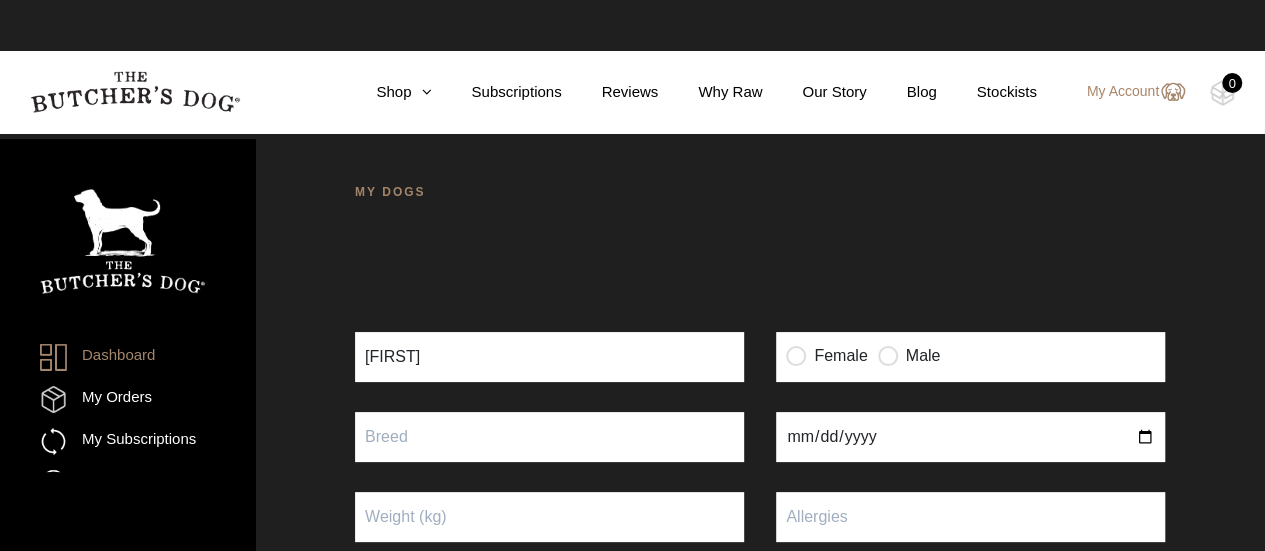 type on "Charlie" 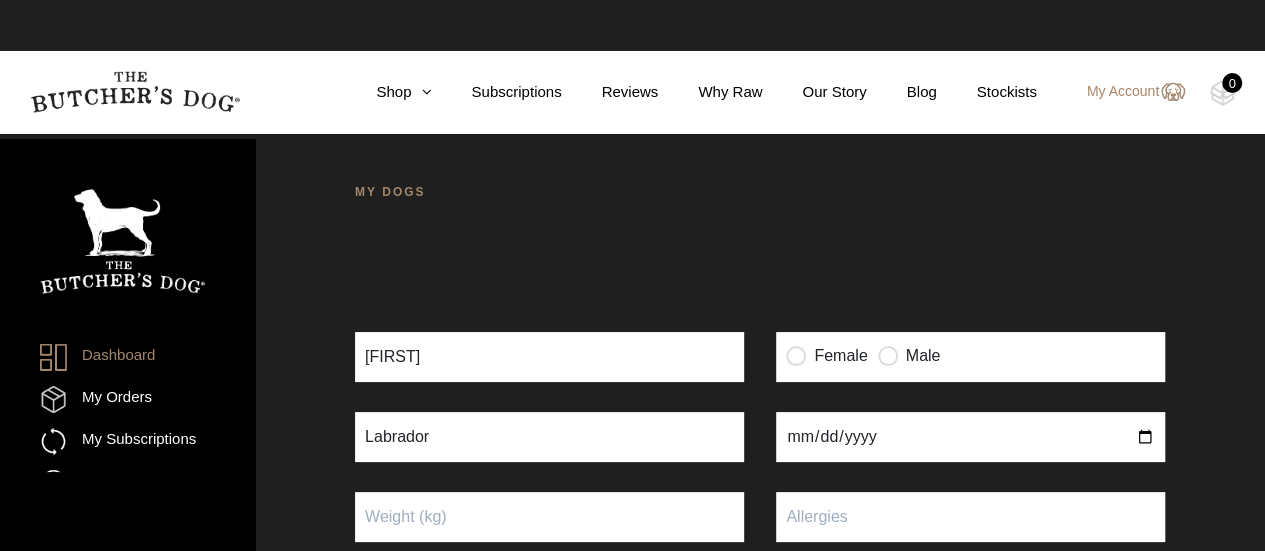 scroll, scrollTop: 78, scrollLeft: 0, axis: vertical 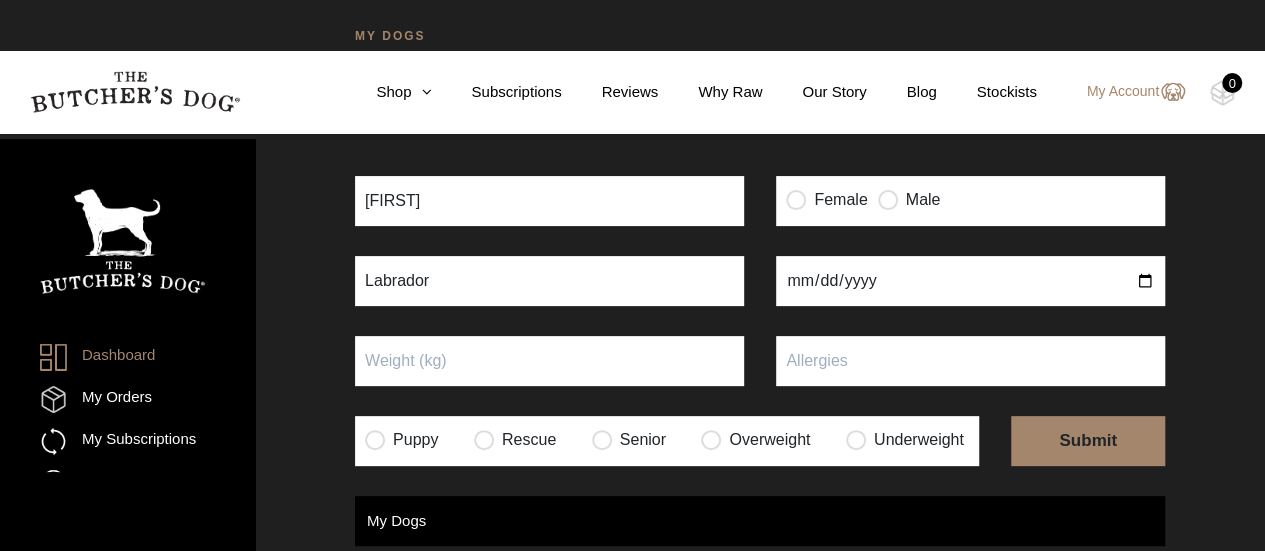 type on "Labrador" 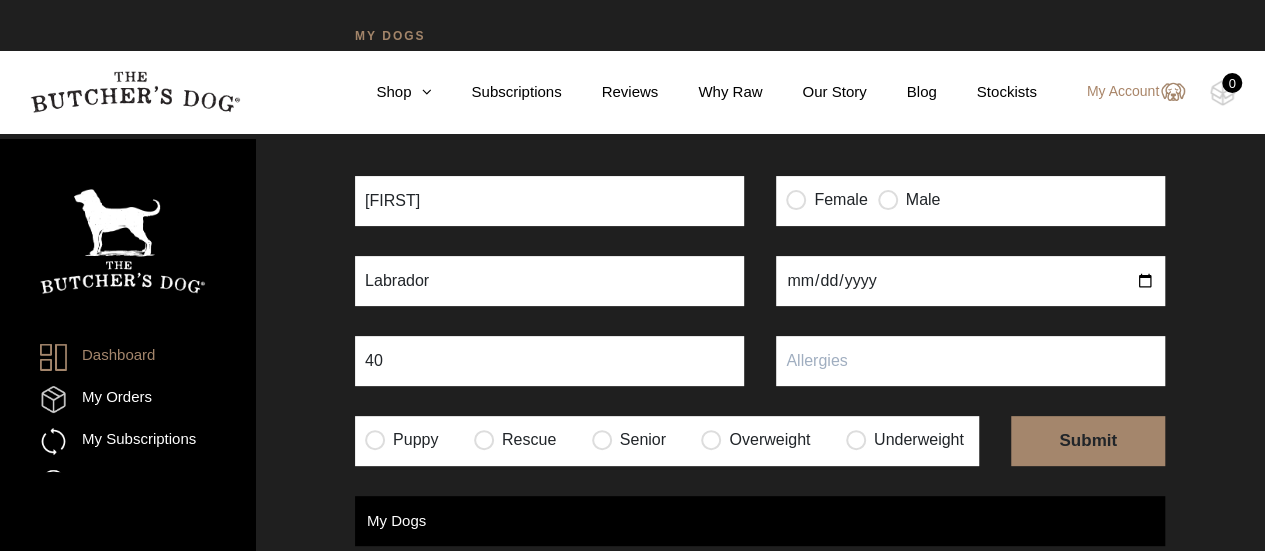 type on "40" 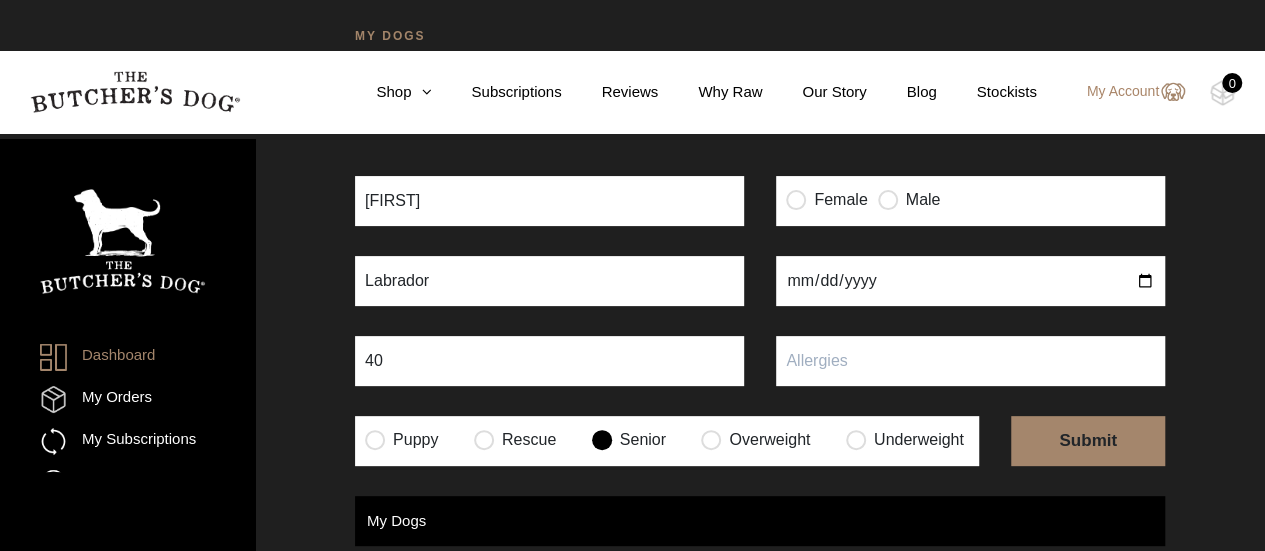 click at bounding box center (888, 199) 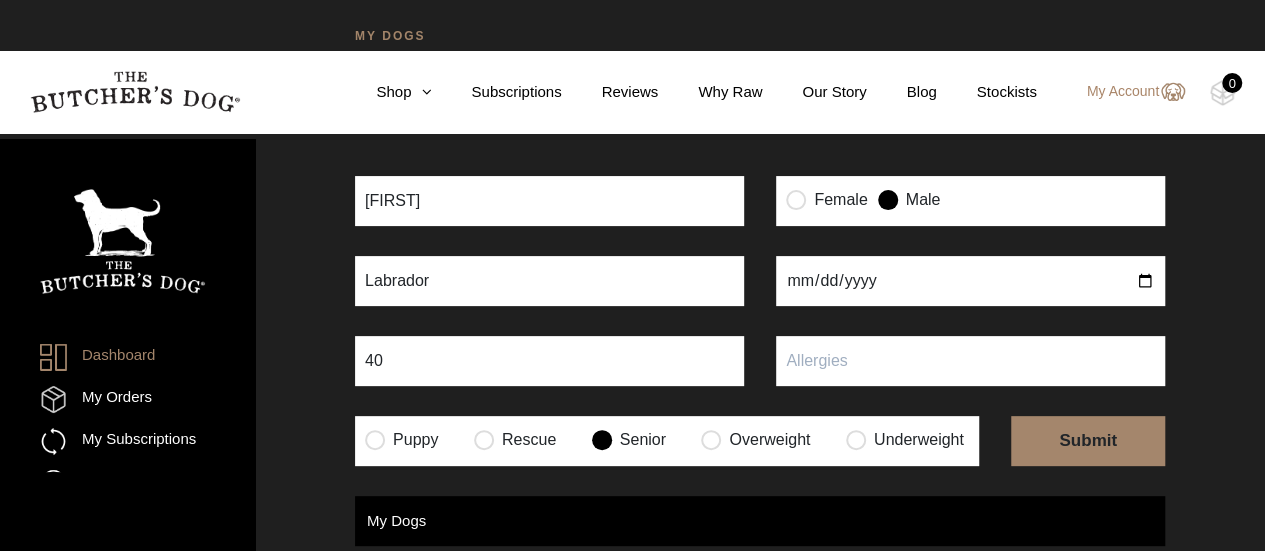click at bounding box center [970, 281] 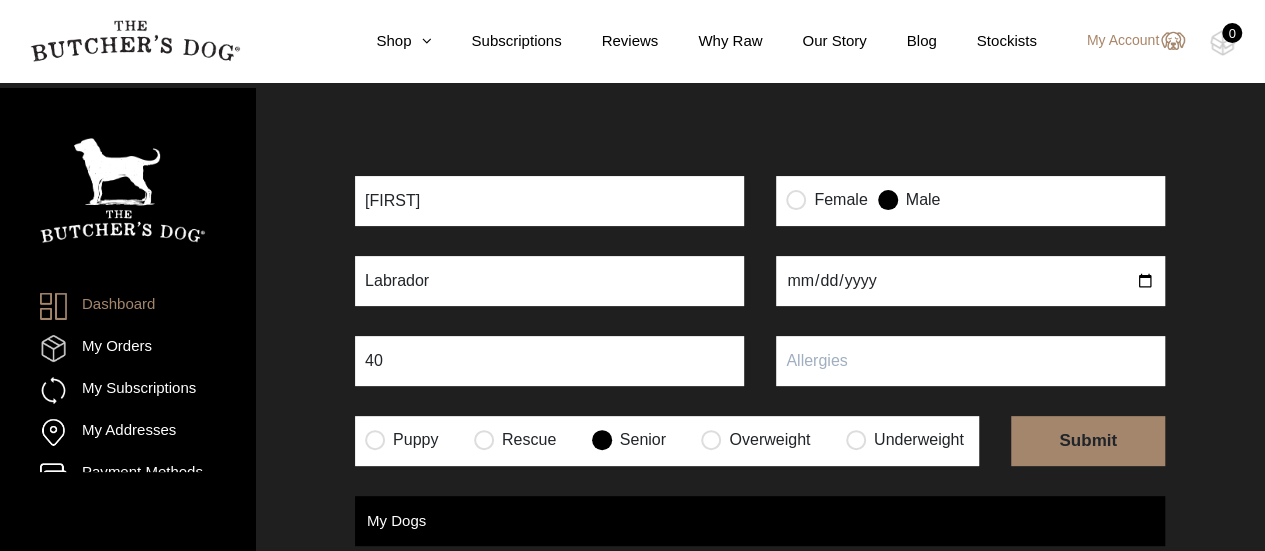 scroll, scrollTop: 132, scrollLeft: 0, axis: vertical 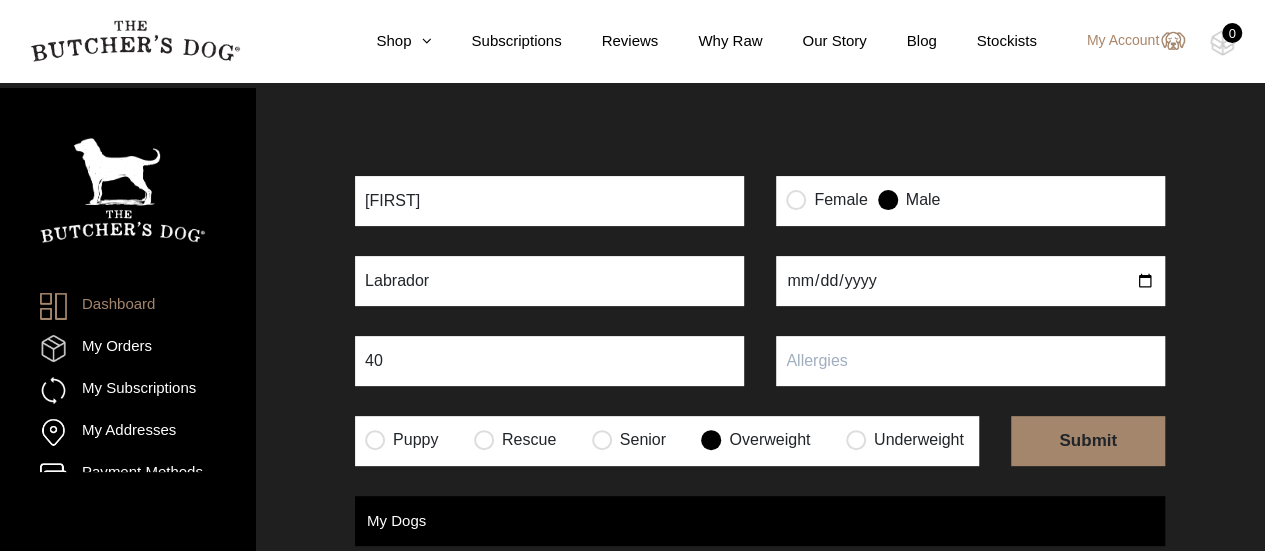 click on "Senior" at bounding box center [629, 440] 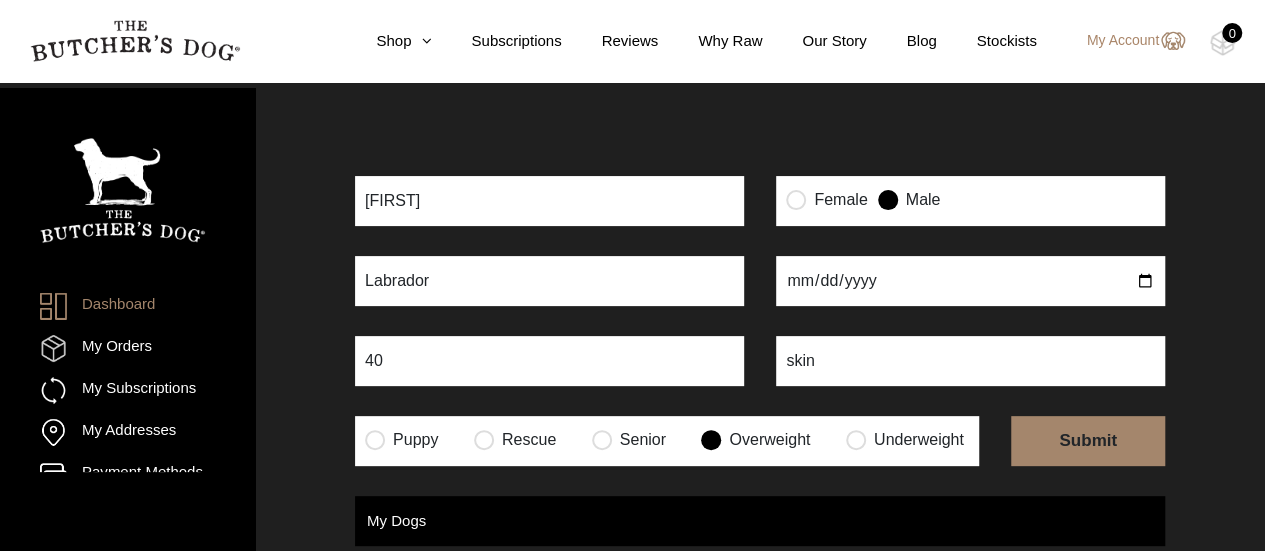 type on "skin" 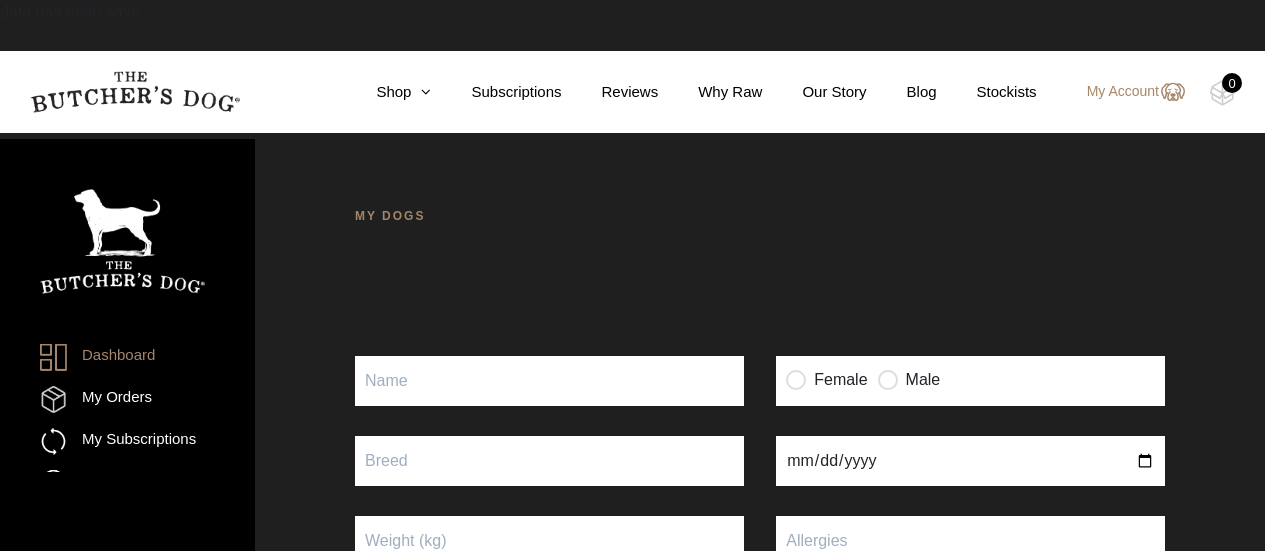 scroll, scrollTop: 0, scrollLeft: 0, axis: both 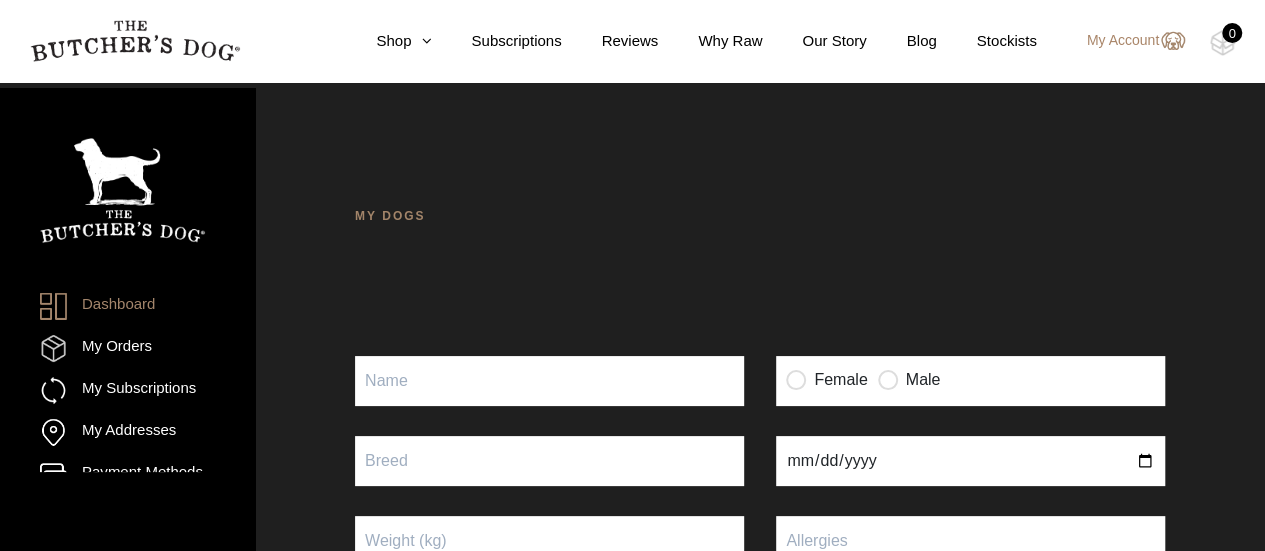 click on "Puppy" at bounding box center [549, 381] 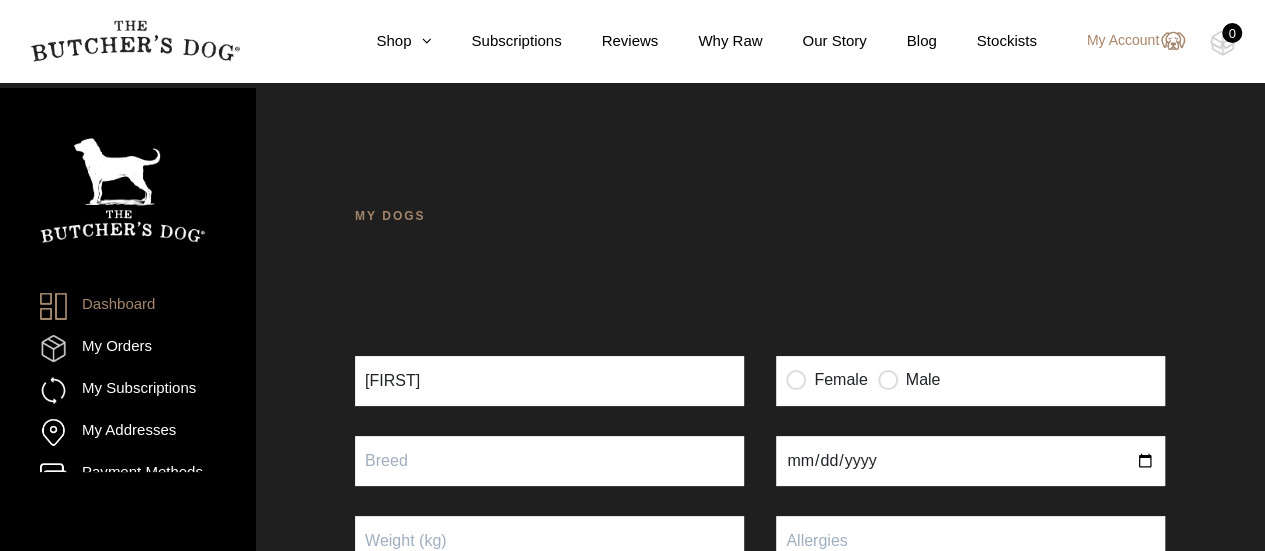 type on "[FIRST]" 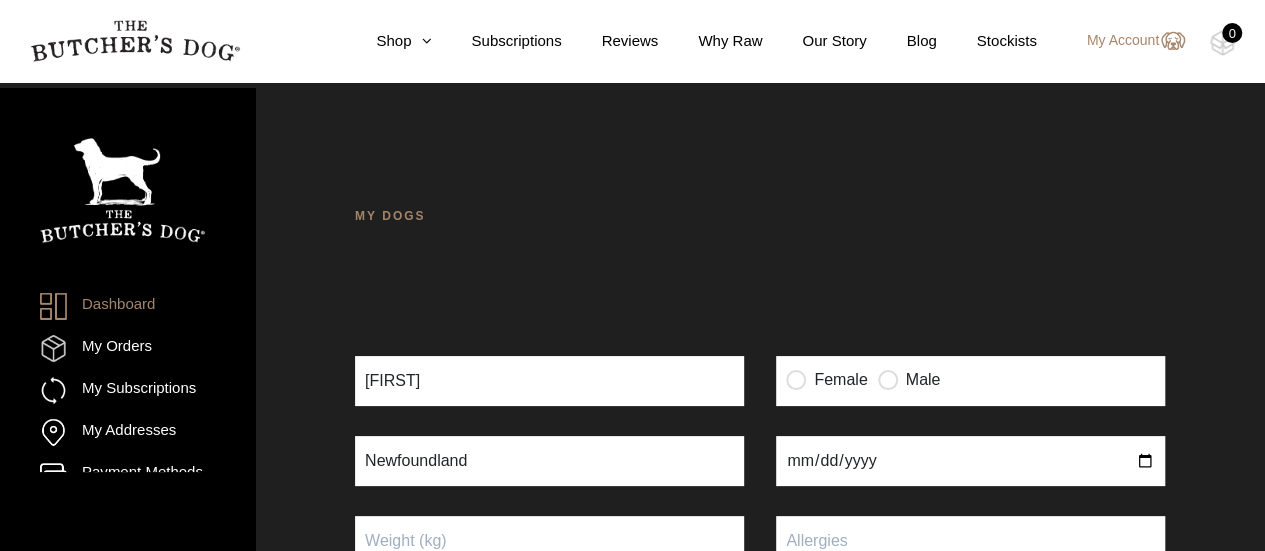 type on "Newfoundland" 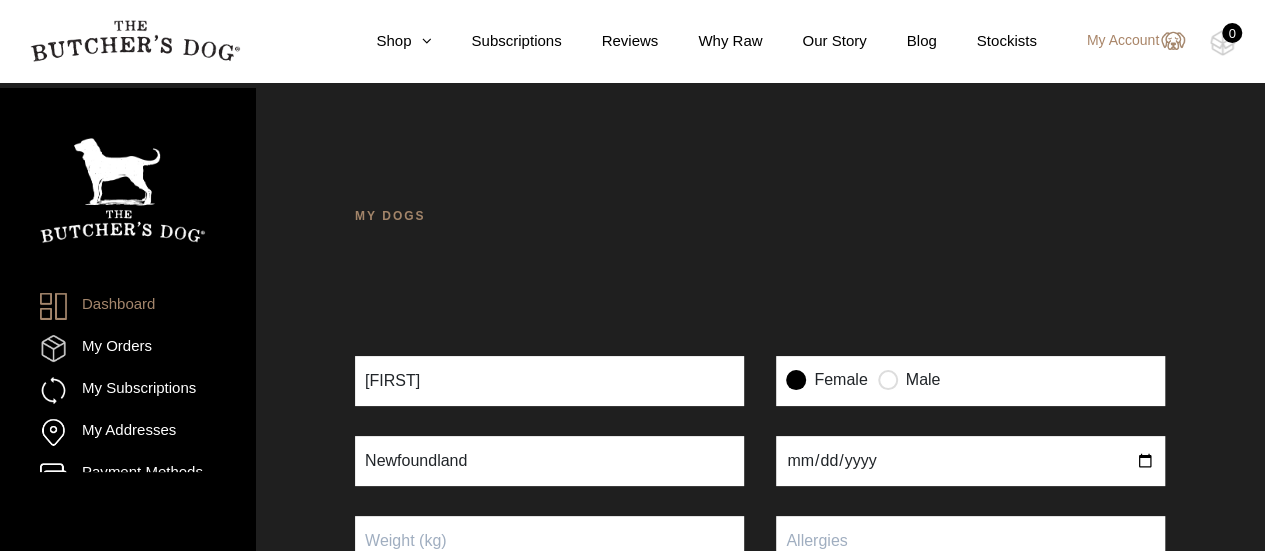 click at bounding box center (970, 461) 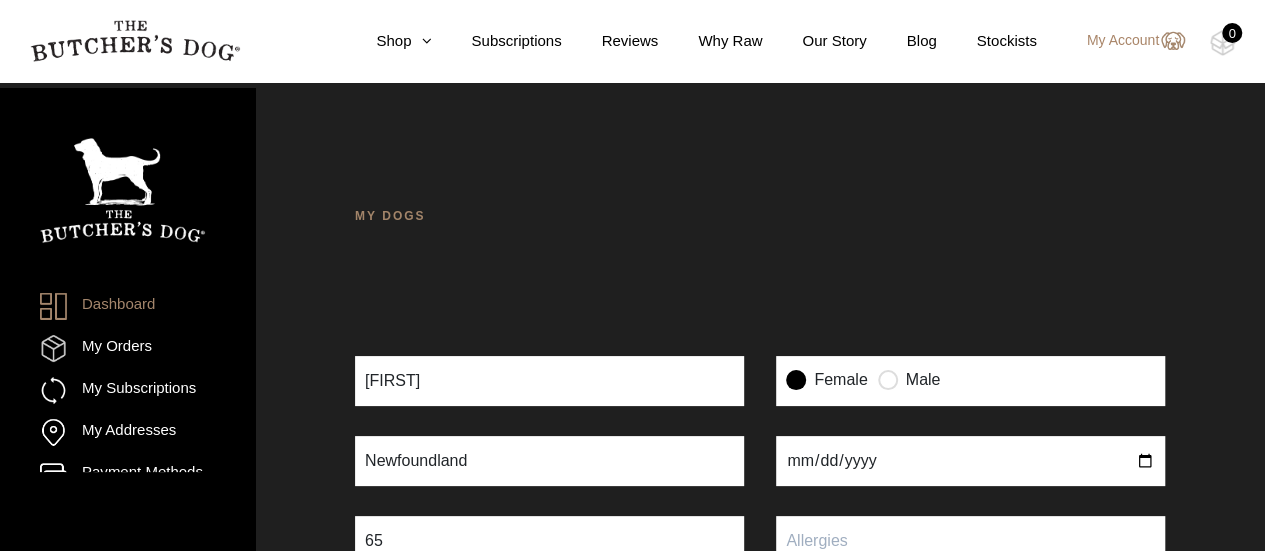 type on "65" 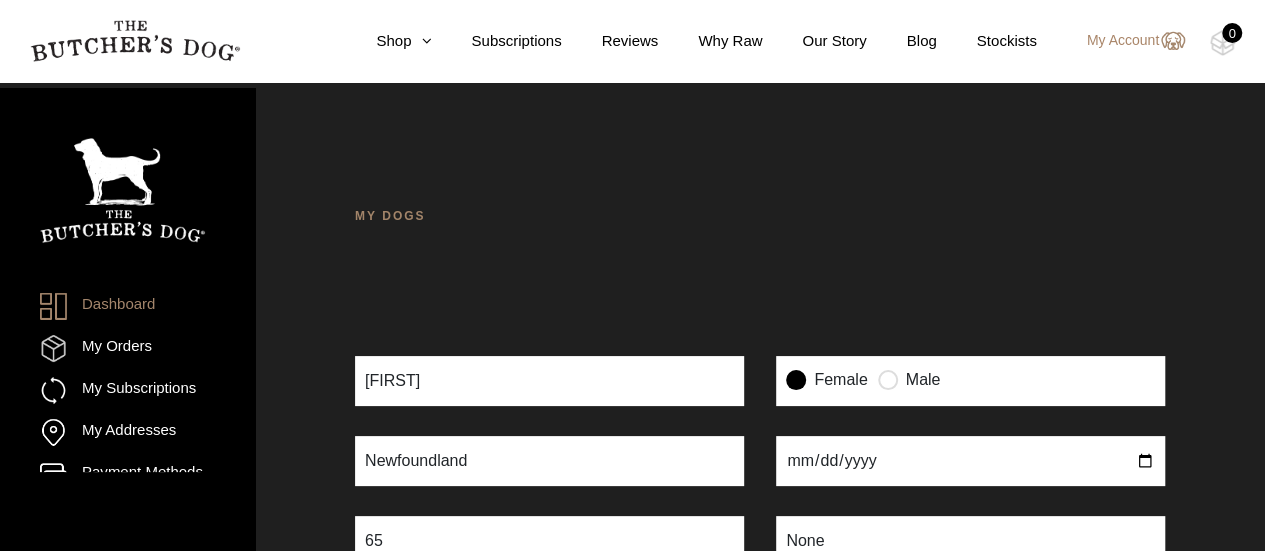 type on "None" 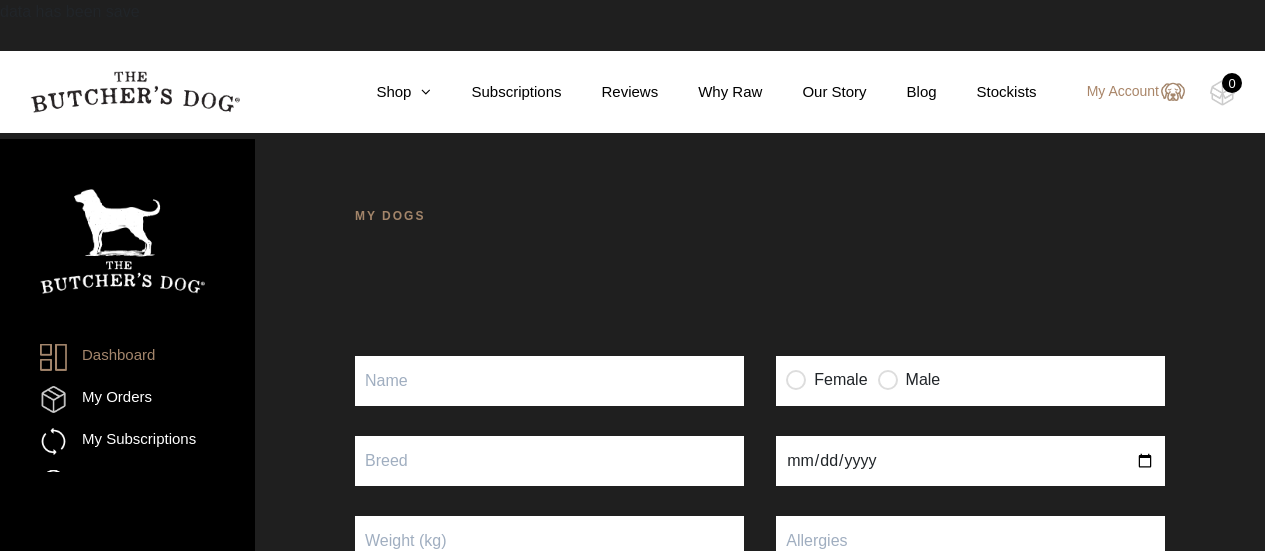 scroll, scrollTop: 0, scrollLeft: 0, axis: both 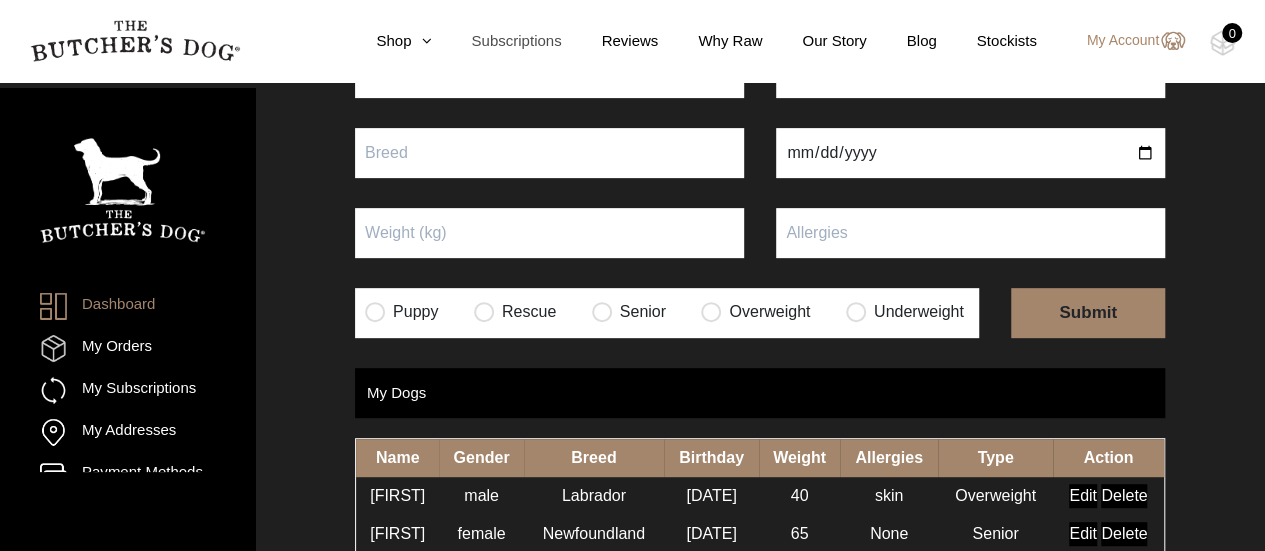 click on "Subscriptions" at bounding box center [496, 41] 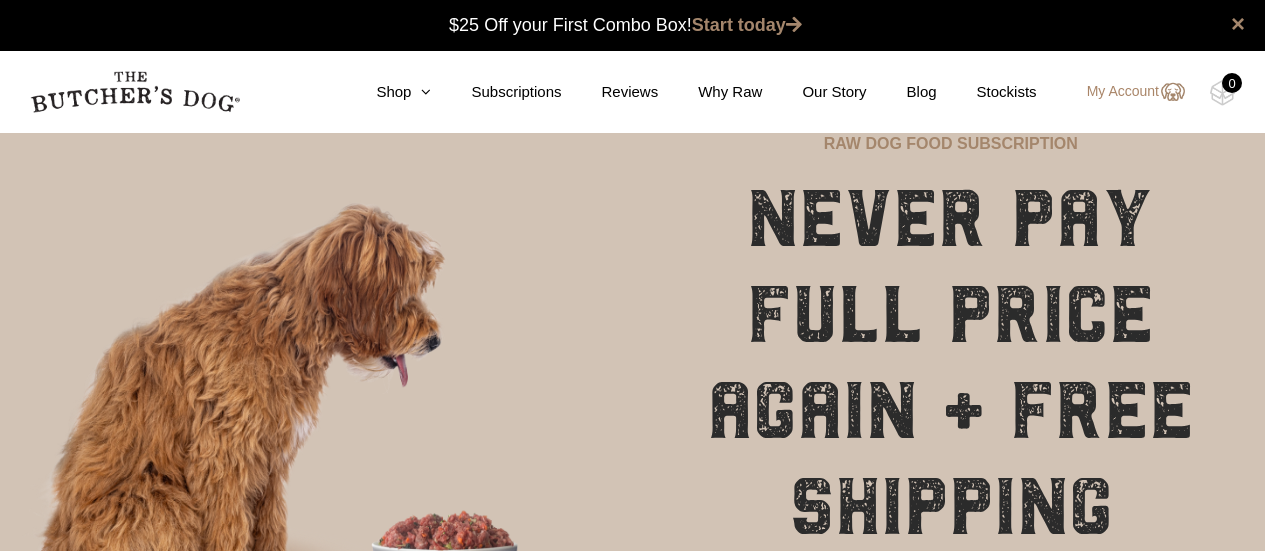 scroll, scrollTop: 0, scrollLeft: 0, axis: both 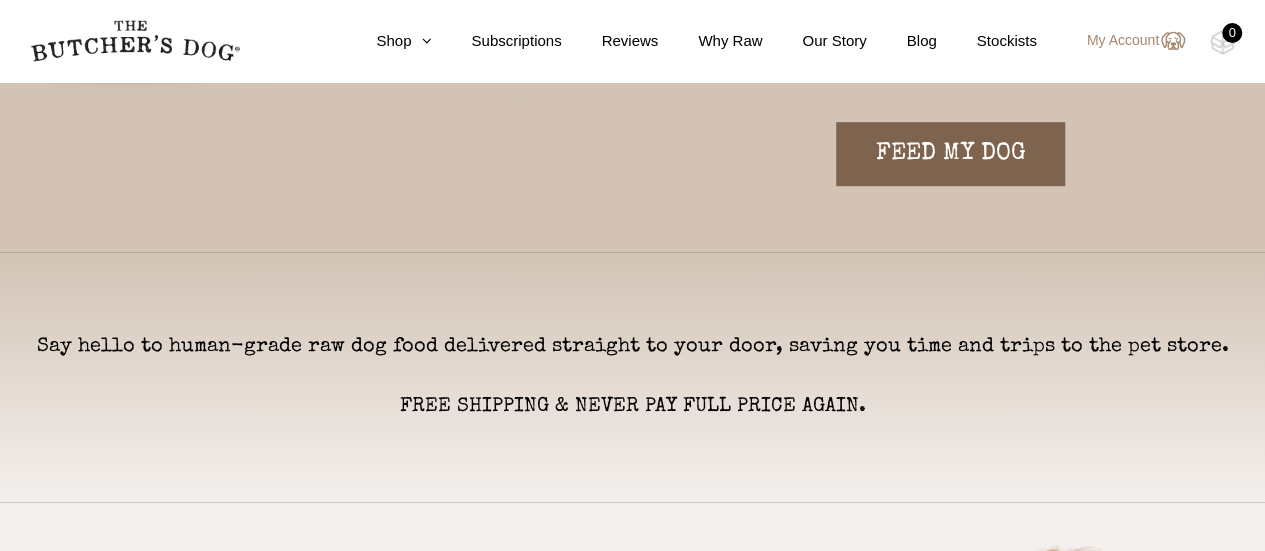 click on "FEED MY DOG" at bounding box center (950, 154) 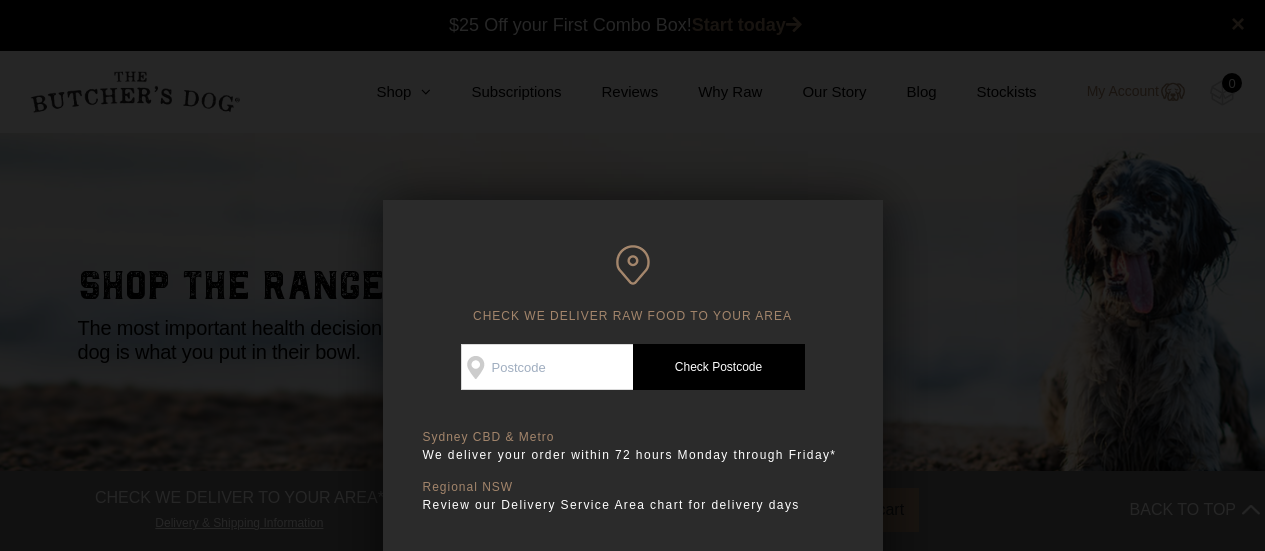 scroll, scrollTop: 0, scrollLeft: 0, axis: both 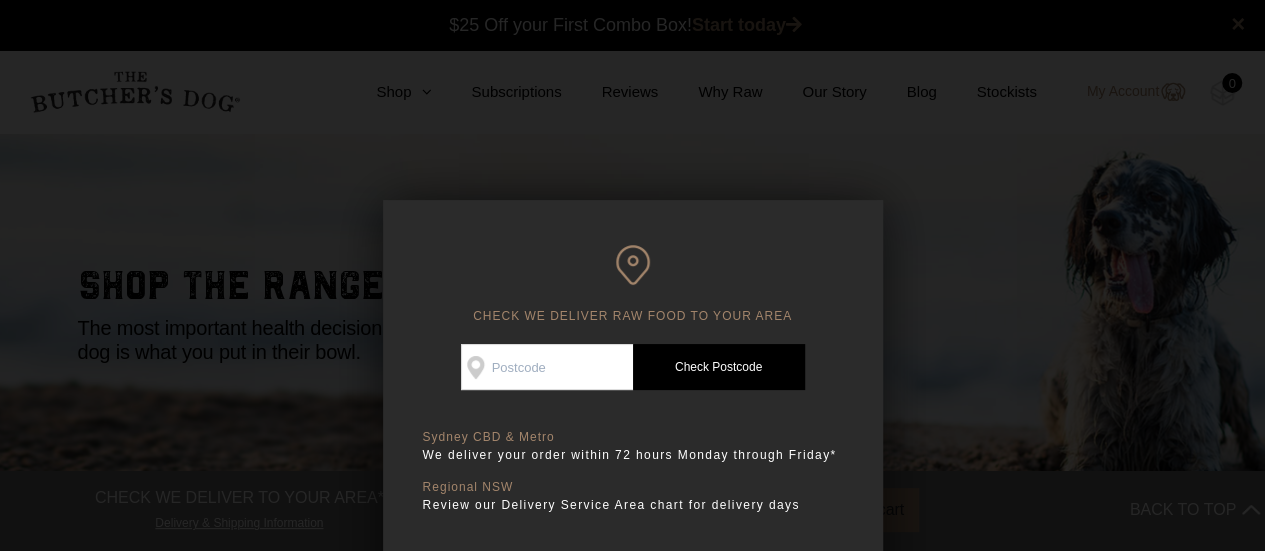 click on "Check Availability At" at bounding box center [547, 367] 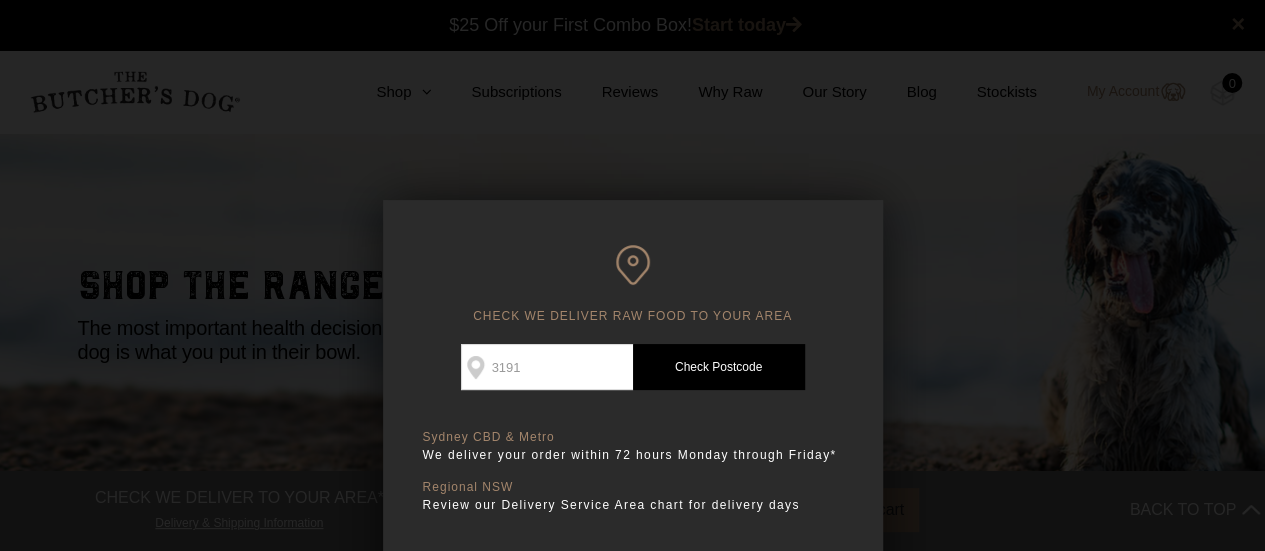 type on "3191" 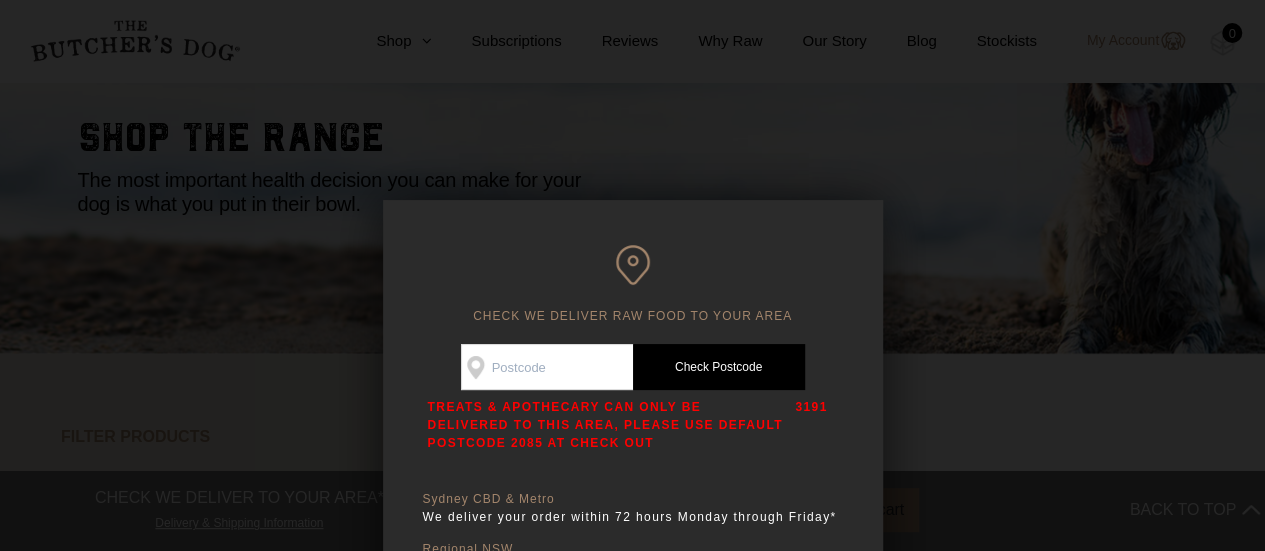 scroll, scrollTop: 366, scrollLeft: 0, axis: vertical 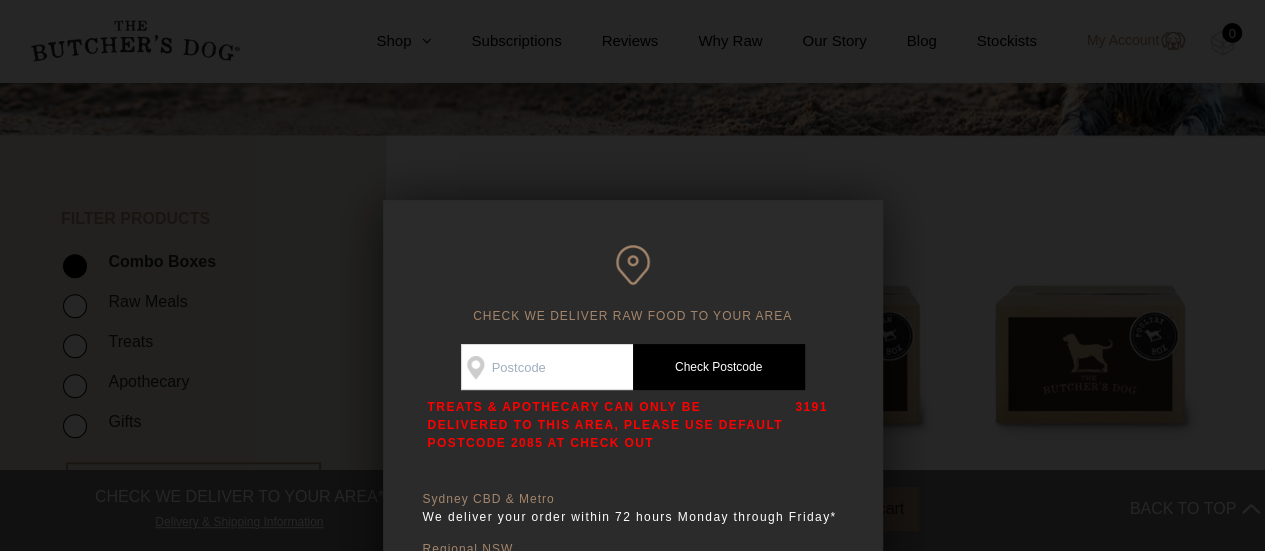 click on "Check Availability At" at bounding box center (547, 367) 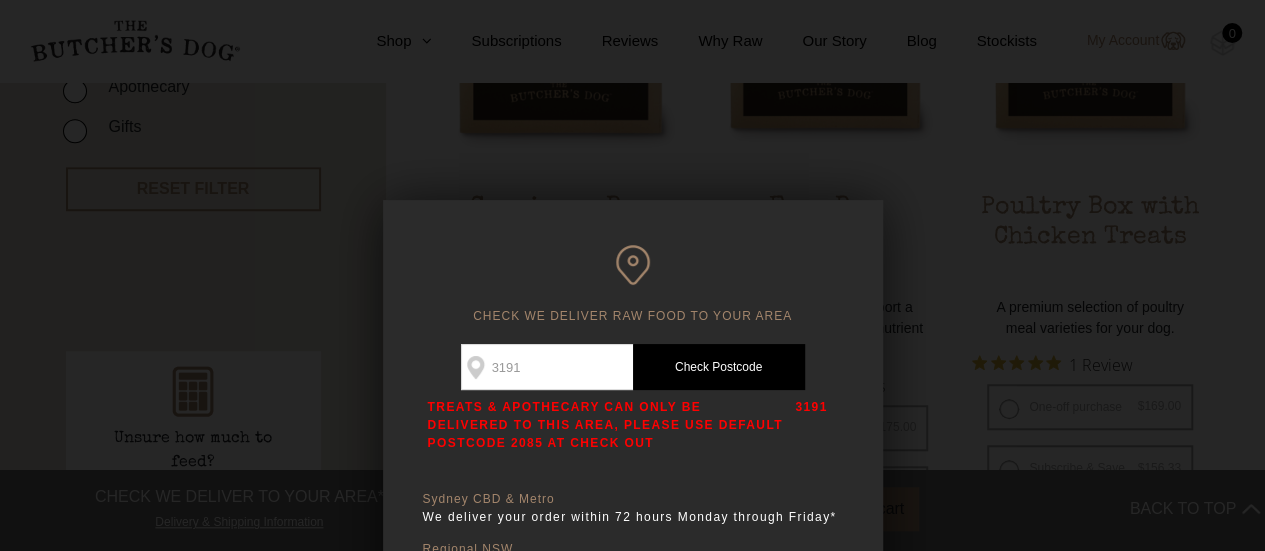 scroll, scrollTop: 669, scrollLeft: 0, axis: vertical 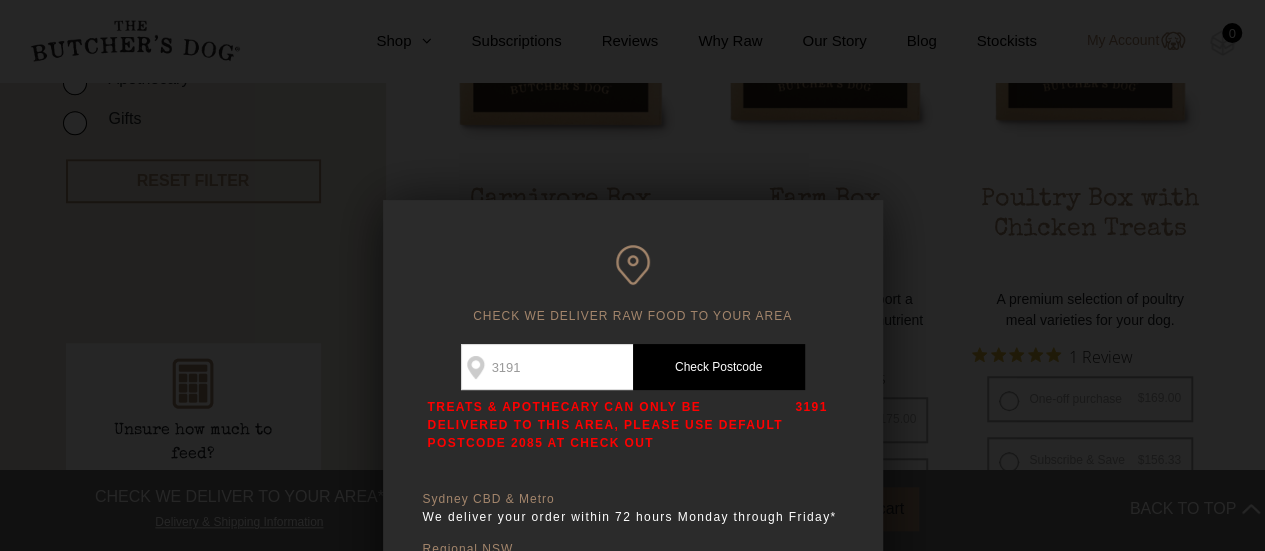 type on "3191" 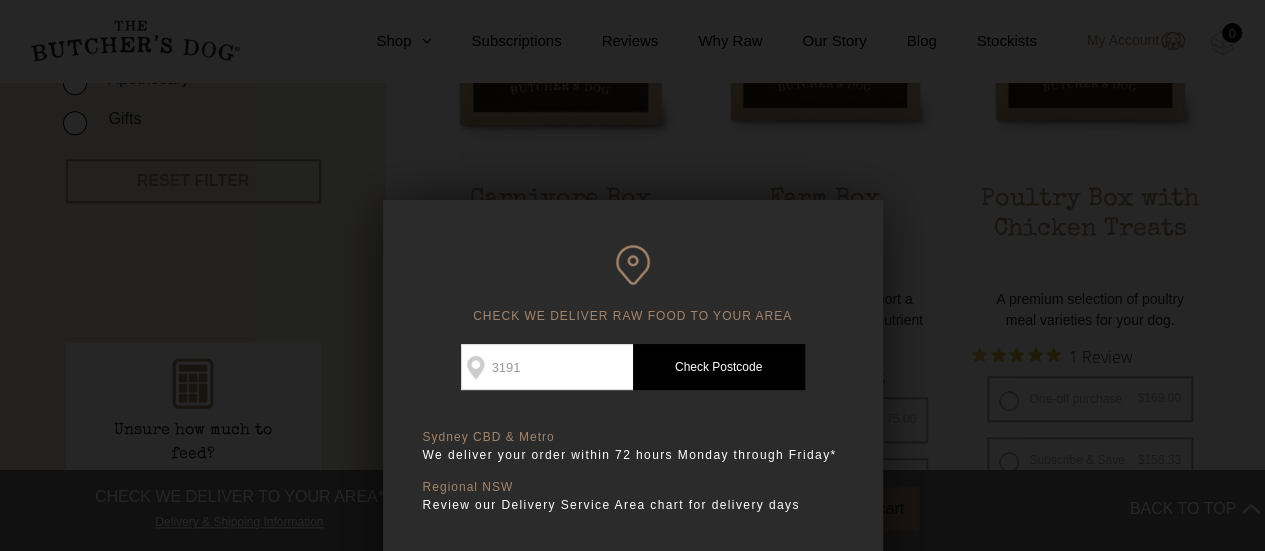 type 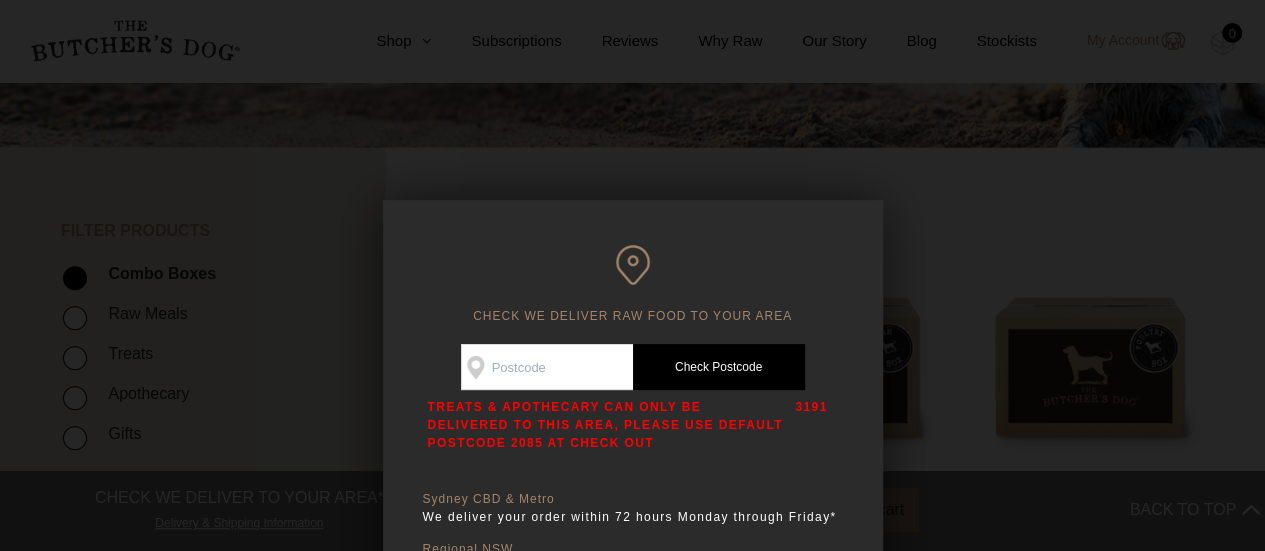 scroll, scrollTop: 351, scrollLeft: 0, axis: vertical 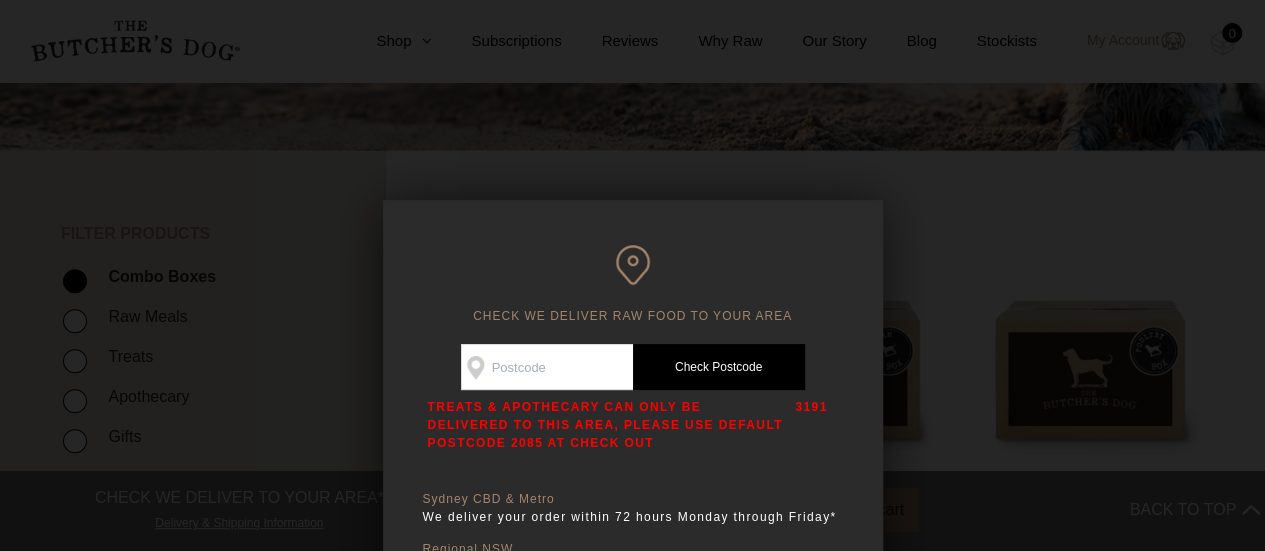 click on "Check Availability At" at bounding box center [547, 367] 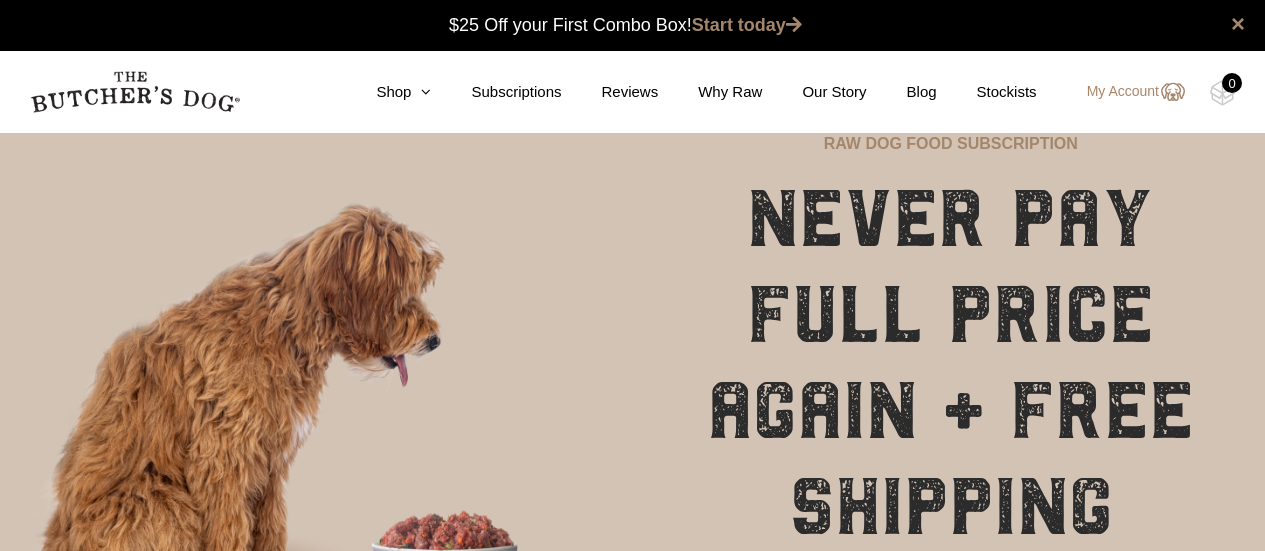 scroll, scrollTop: 538, scrollLeft: 0, axis: vertical 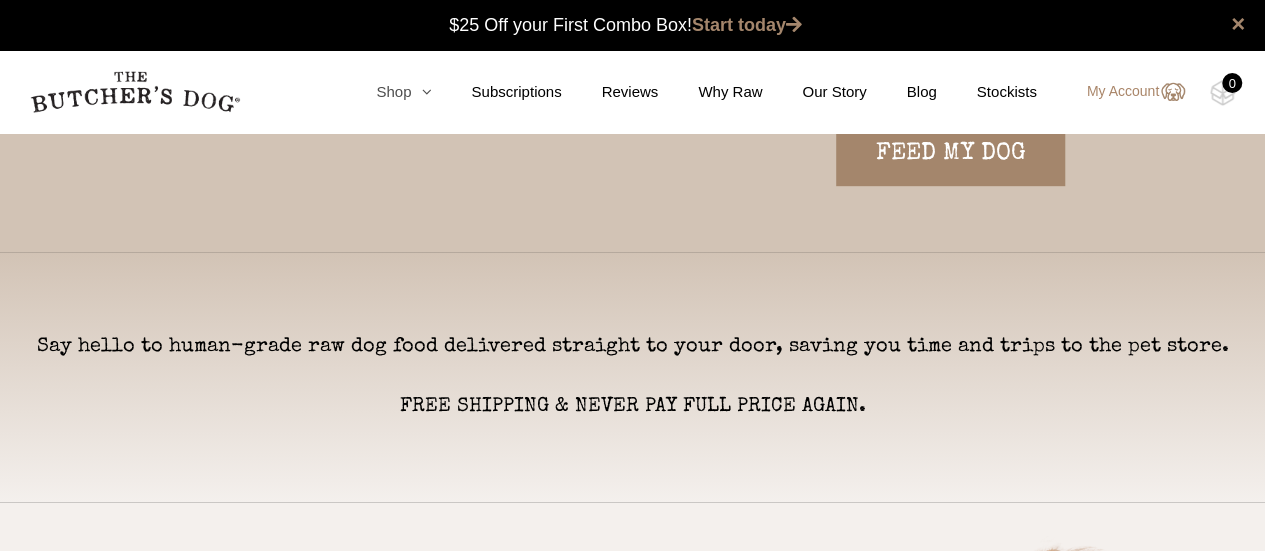 click on "Shop" at bounding box center [383, 92] 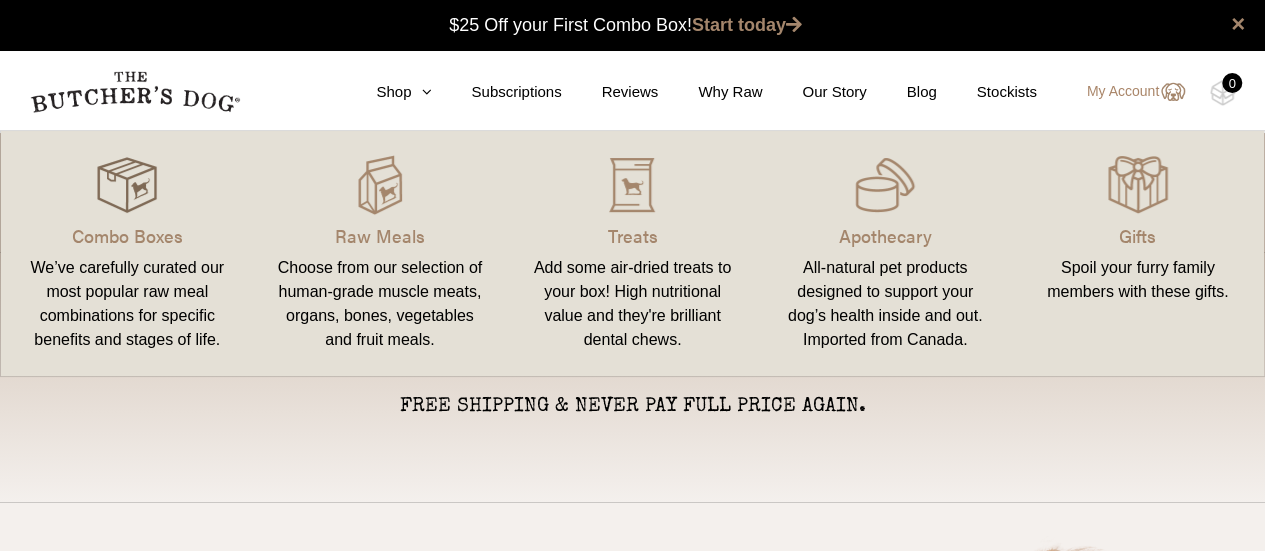 click at bounding box center (127, 185) 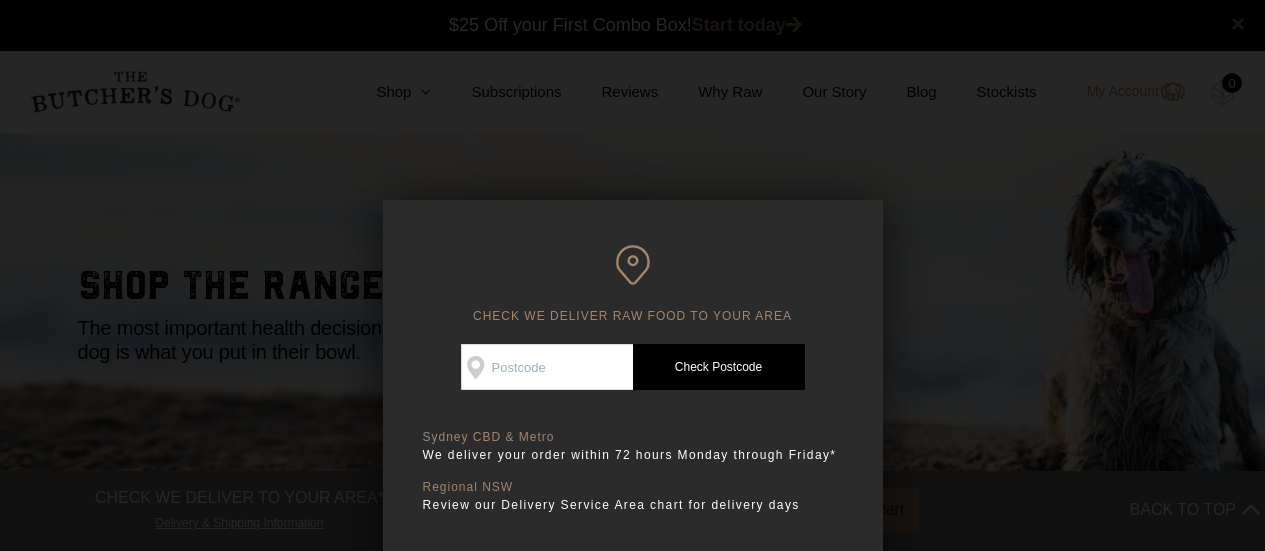 scroll, scrollTop: 0, scrollLeft: 0, axis: both 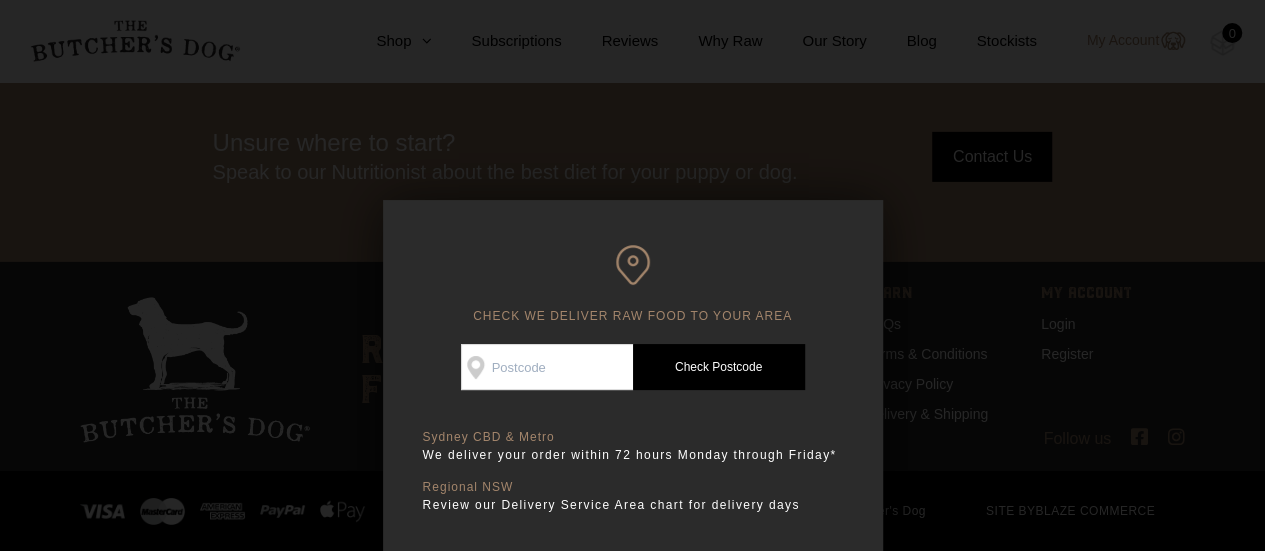 click at bounding box center [632, 275] 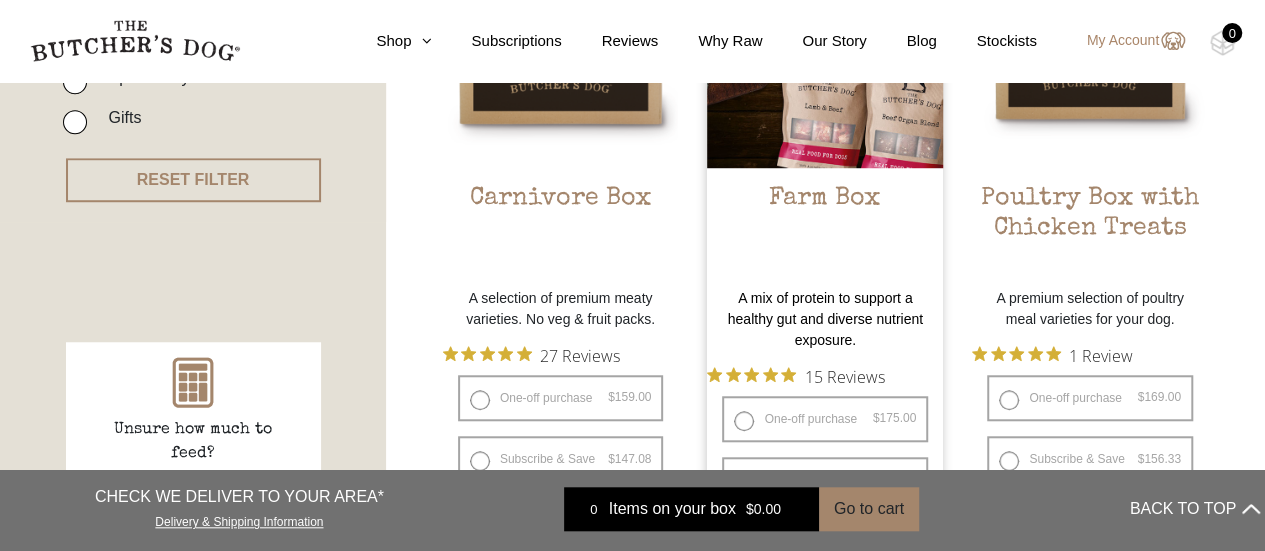 scroll, scrollTop: 668, scrollLeft: 0, axis: vertical 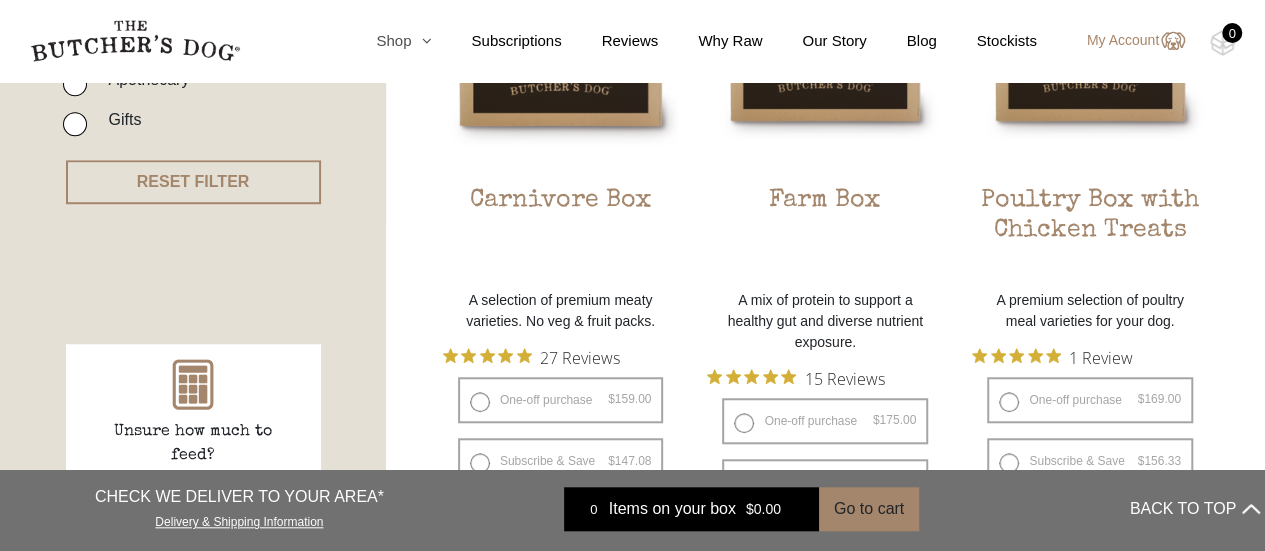 click on "Shop" at bounding box center [383, 41] 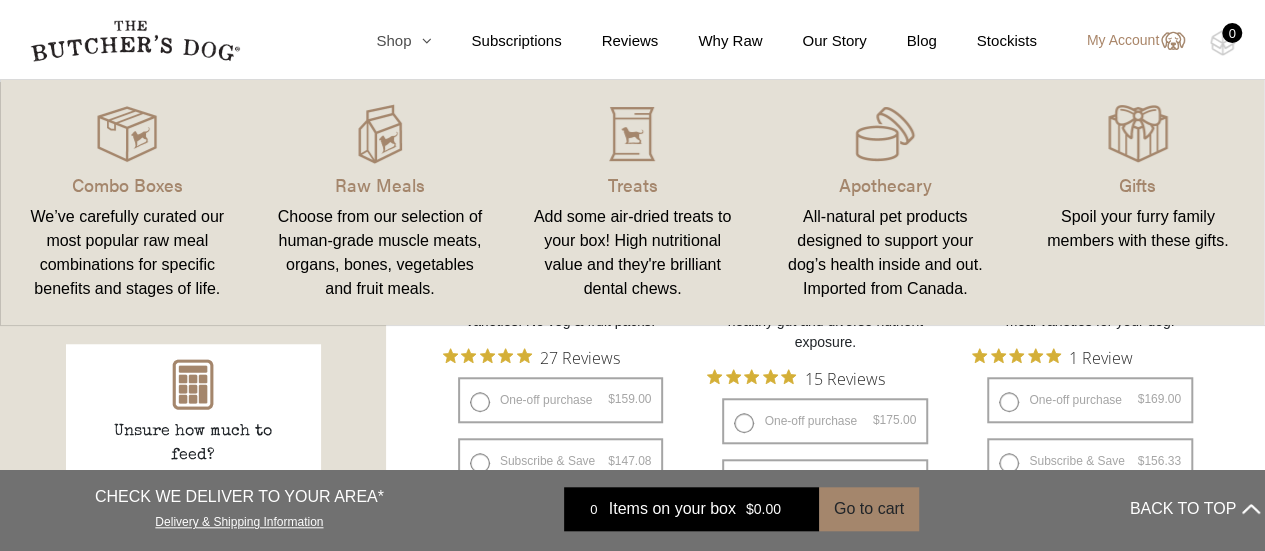click on "Shop" at bounding box center (383, 41) 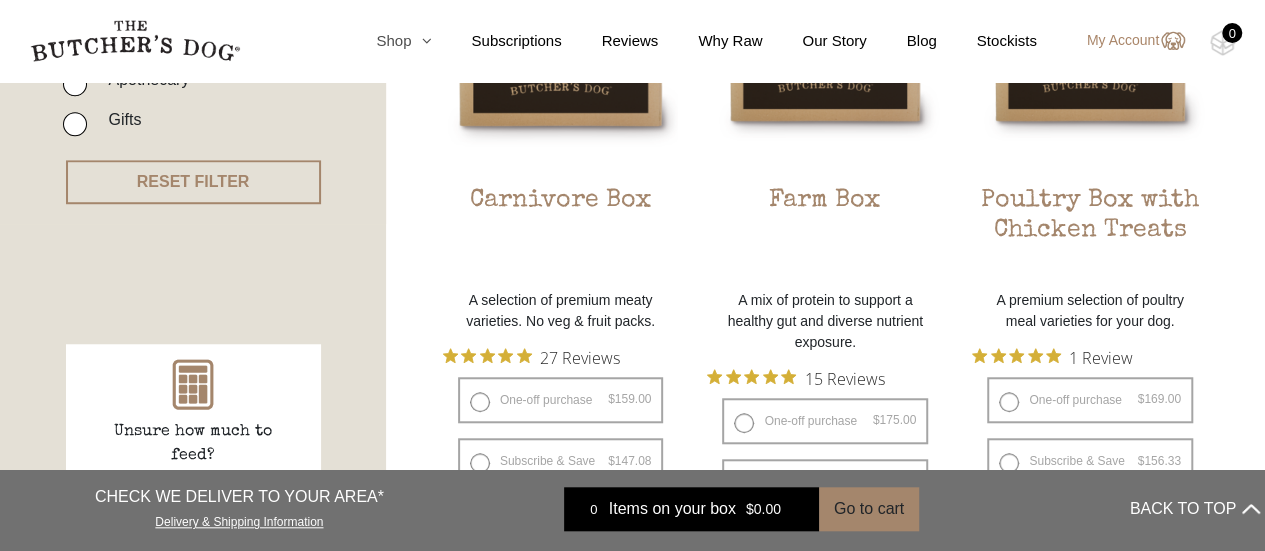 click at bounding box center [421, 40] 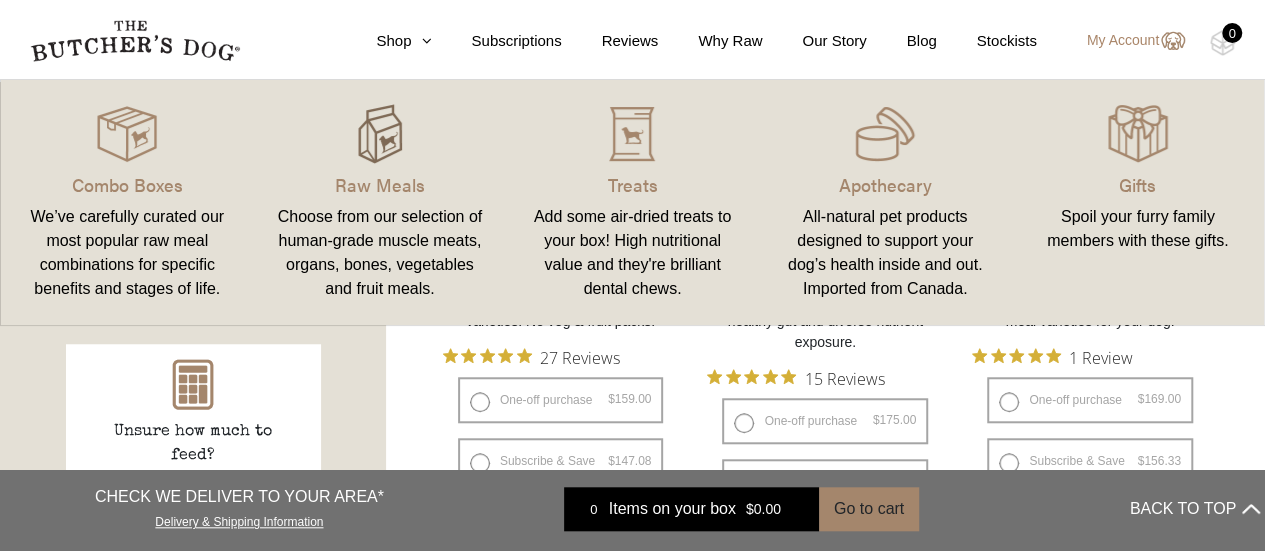 click at bounding box center [380, 134] 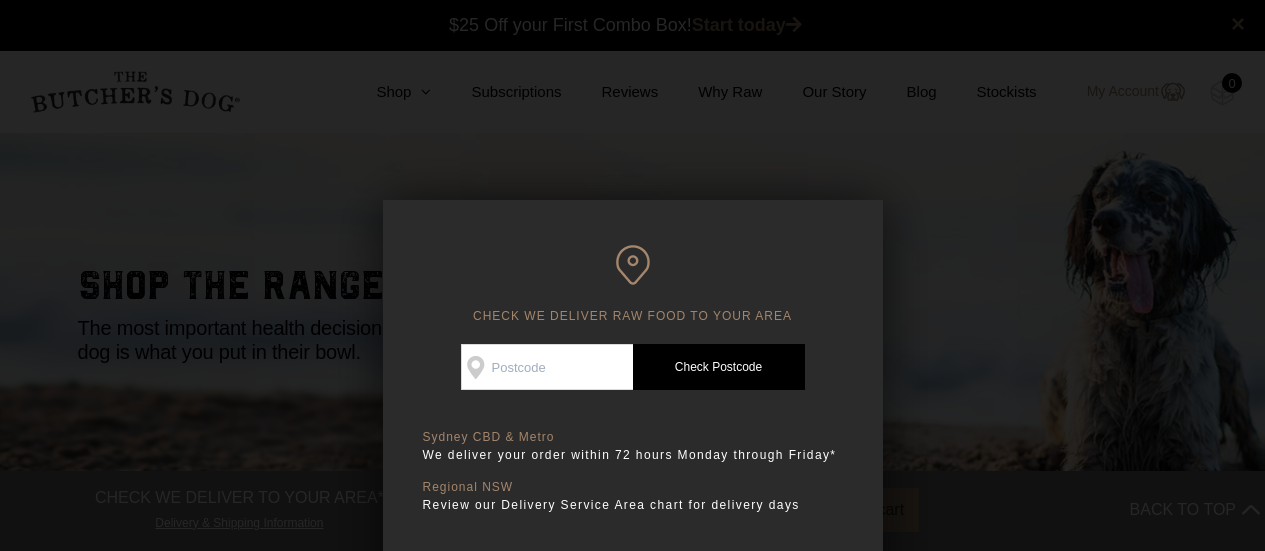 scroll, scrollTop: 0, scrollLeft: 0, axis: both 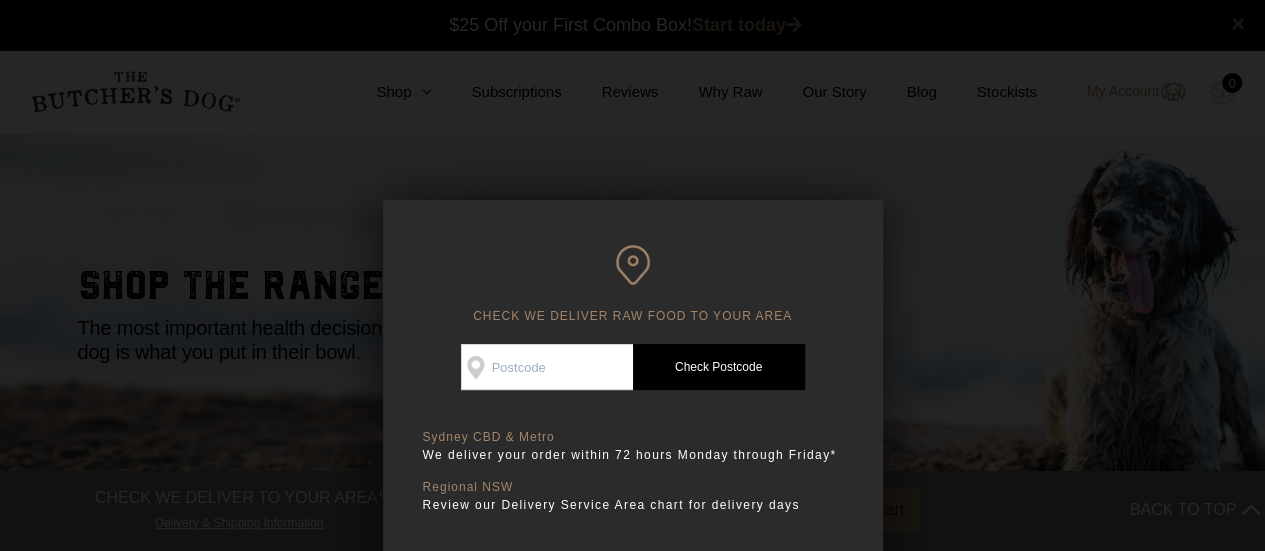 drag, startPoint x: 1078, startPoint y: 165, endPoint x: 1125, endPoint y: 194, distance: 55.226807 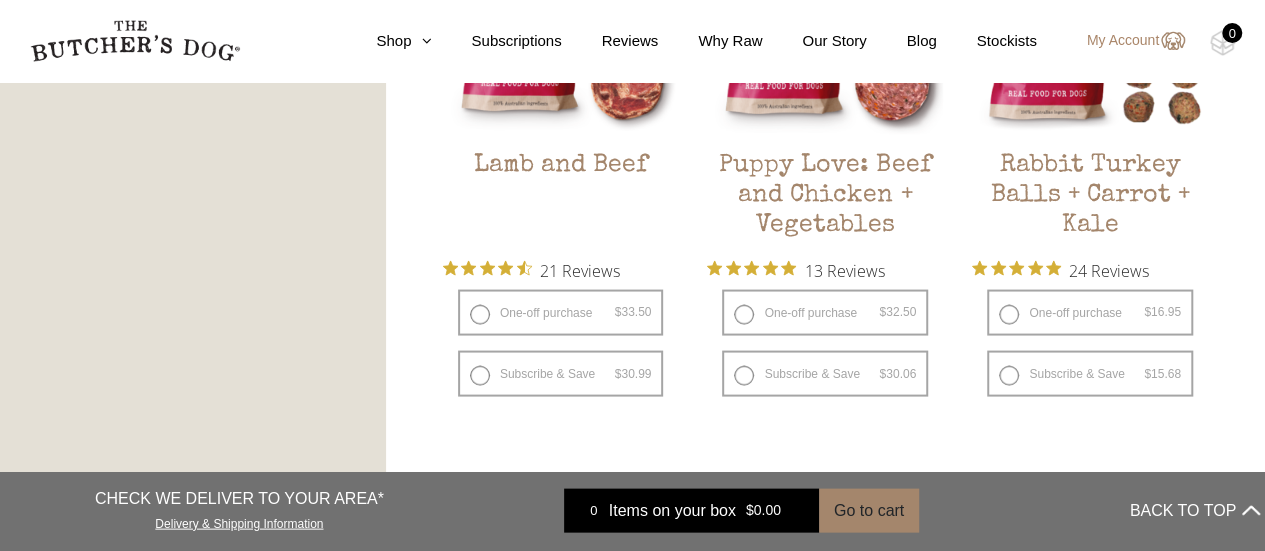 scroll, scrollTop: 1867, scrollLeft: 0, axis: vertical 